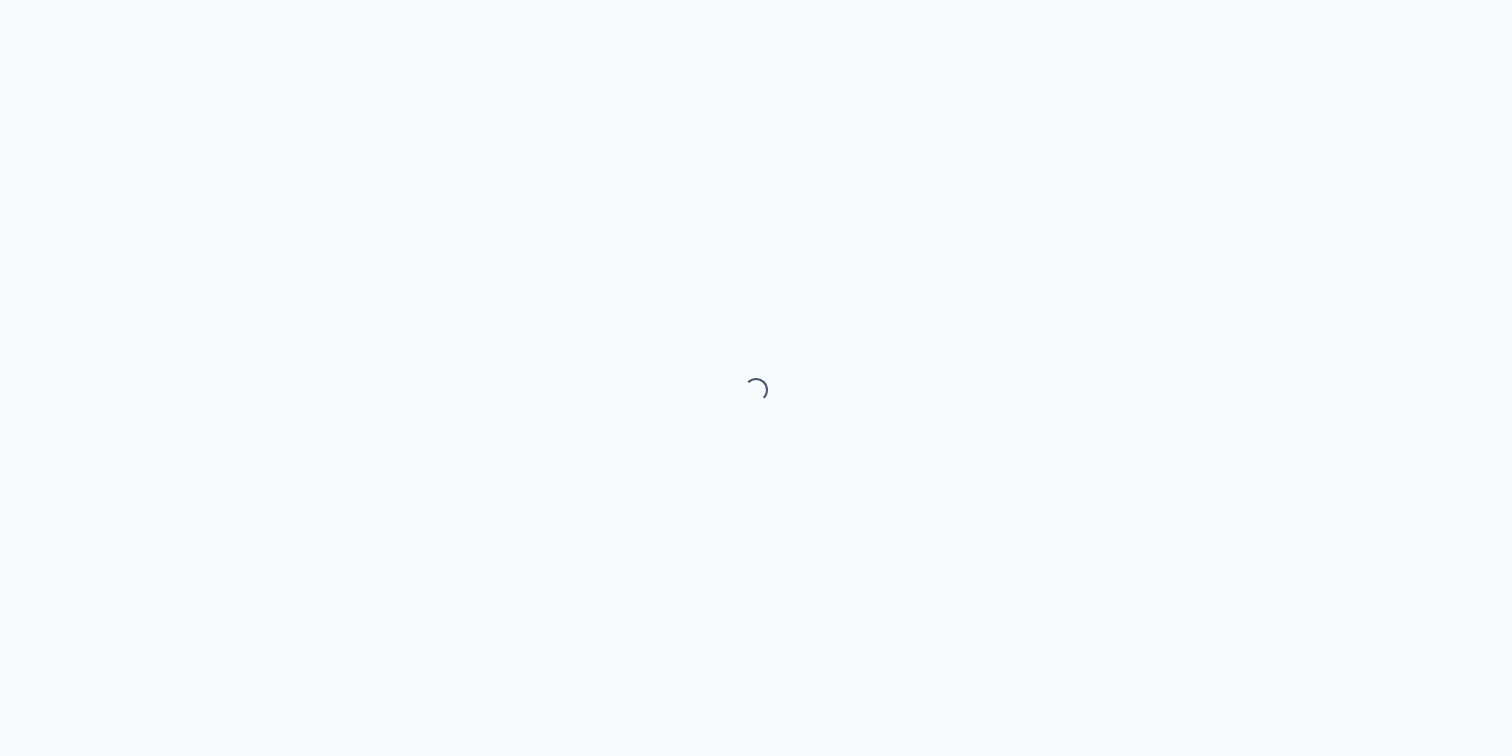 scroll, scrollTop: 0, scrollLeft: 0, axis: both 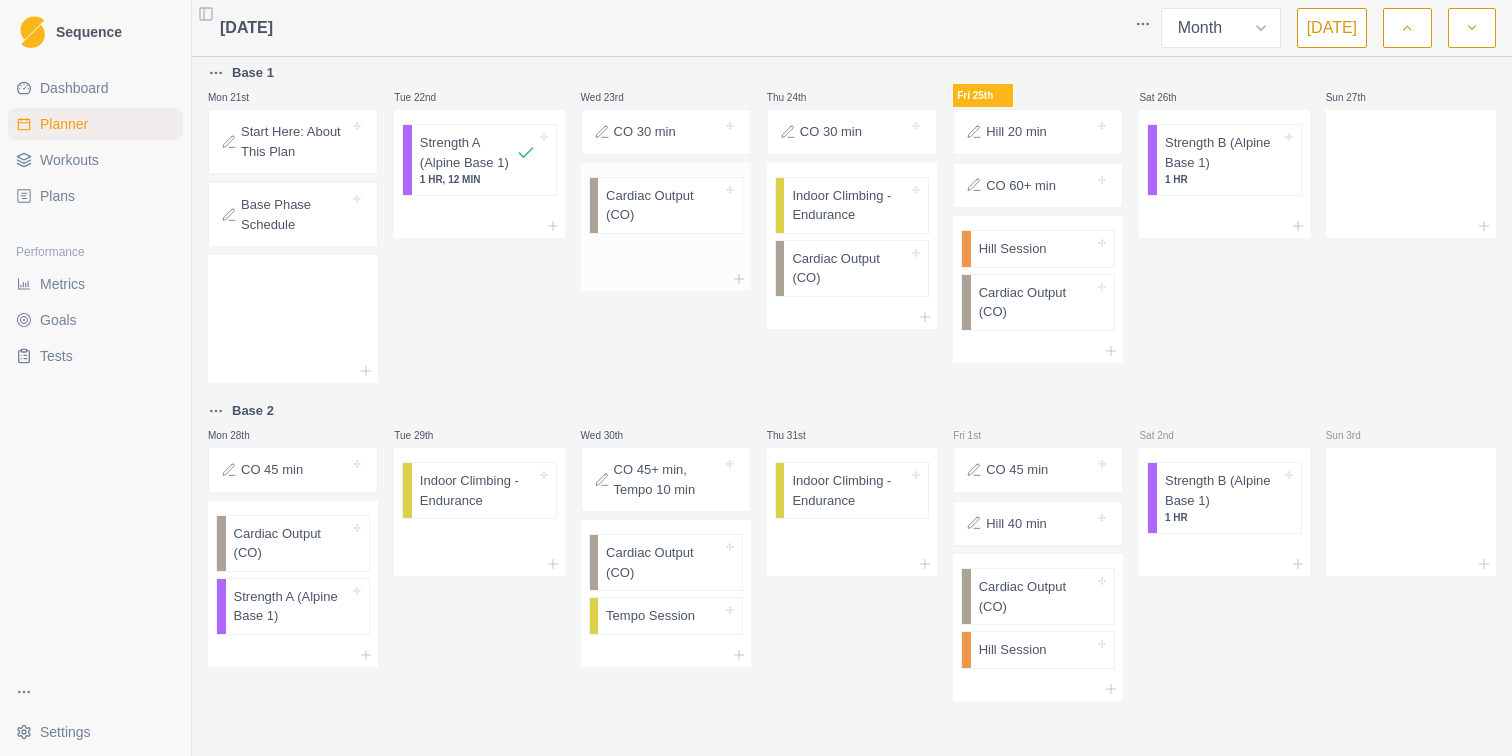 click on "Cardiac Output (CO)" at bounding box center (664, 205) 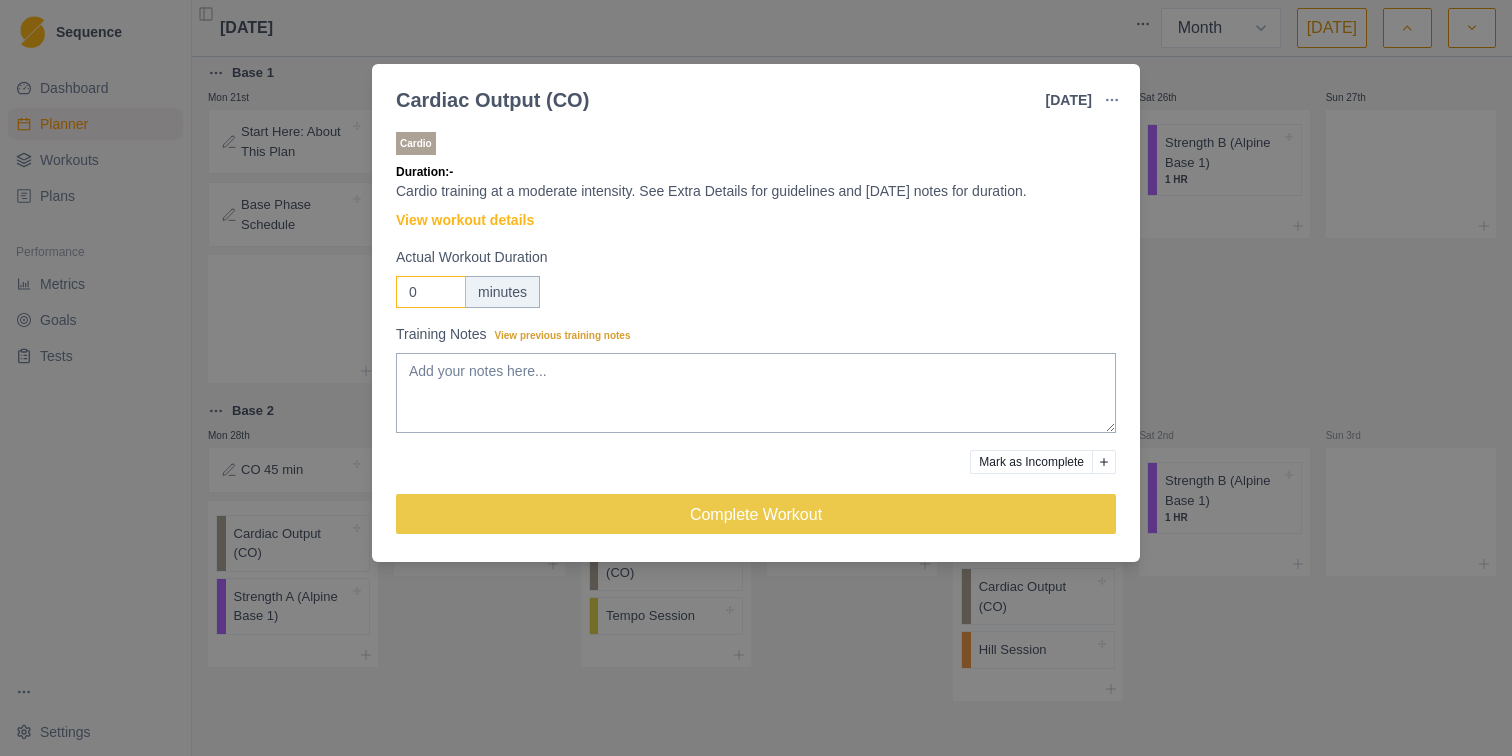 click on "0" at bounding box center (431, 292) 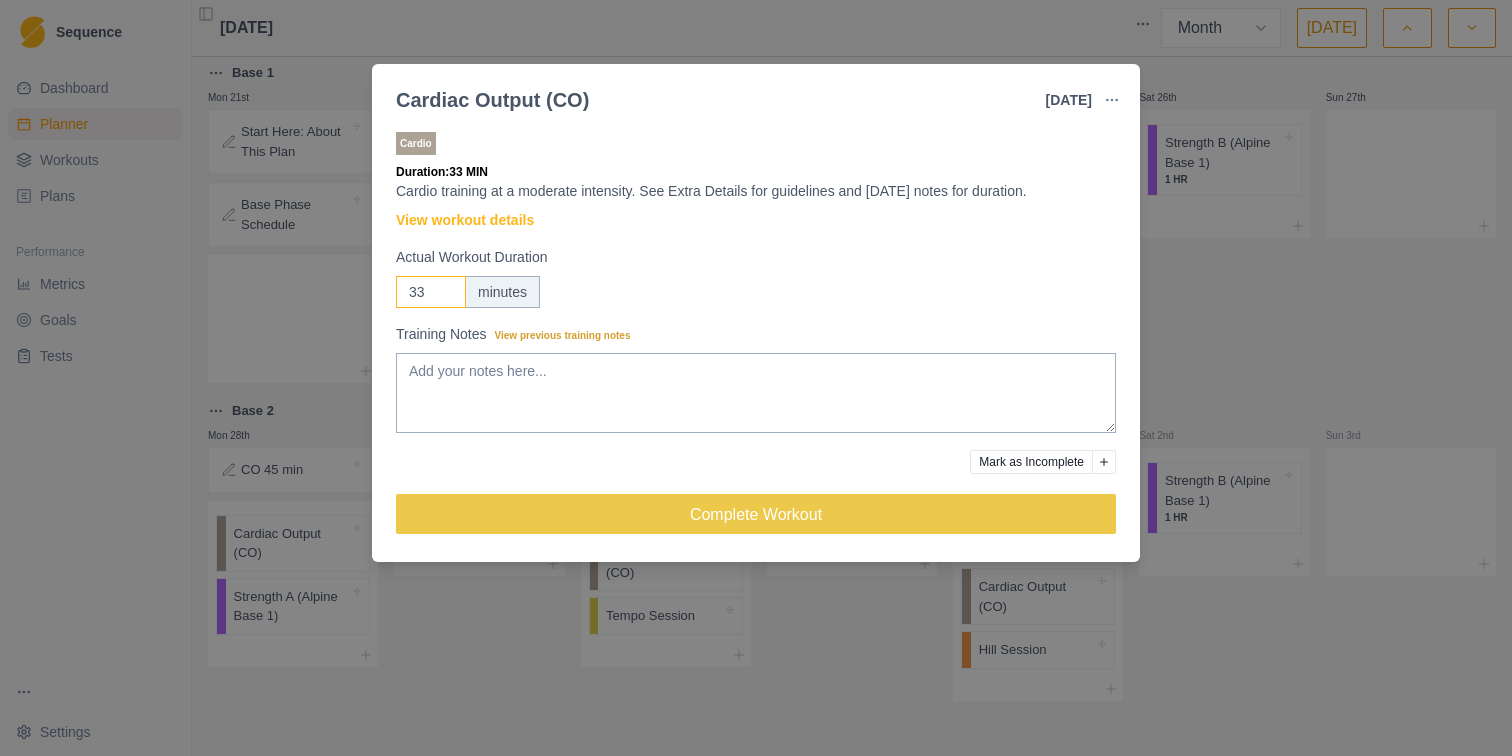 type on "33" 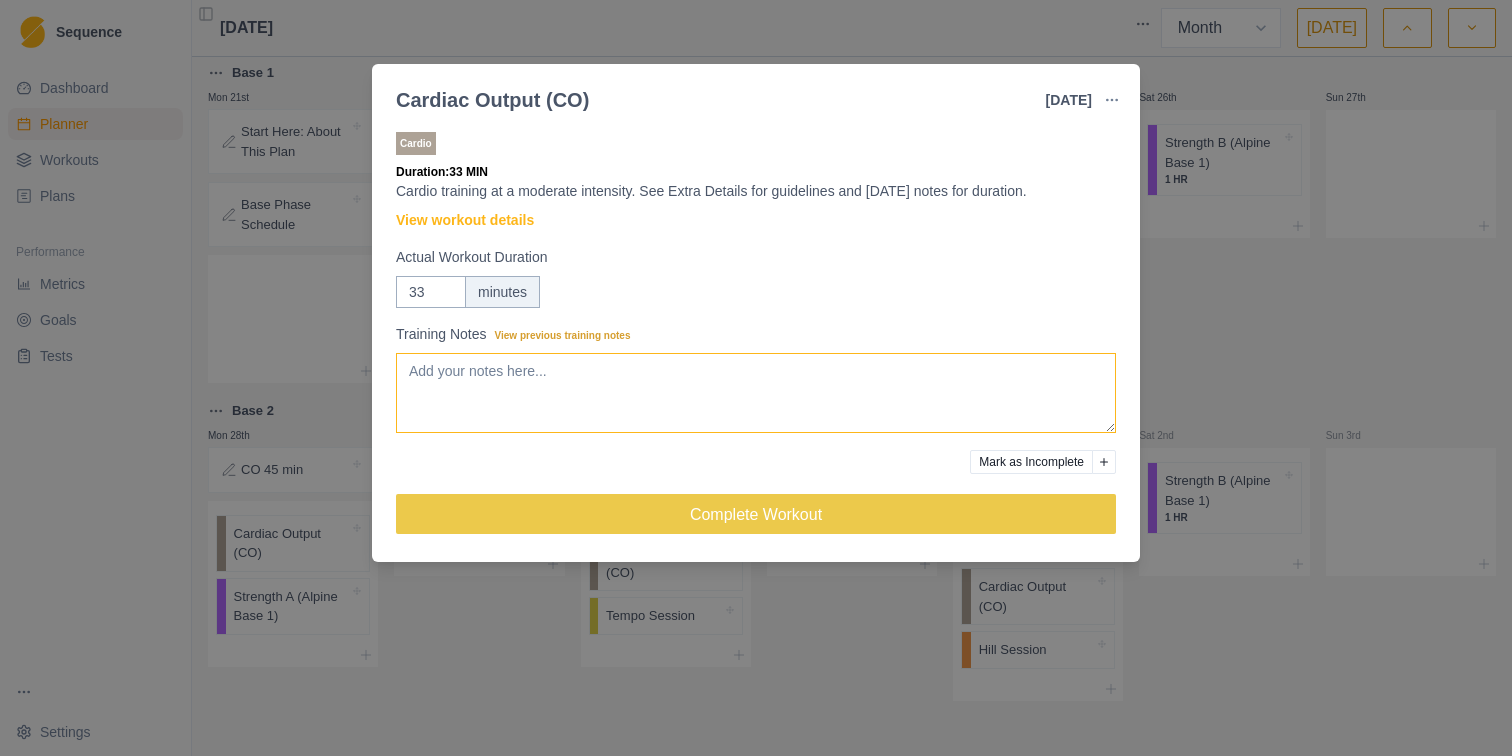 click on "Training Notes View previous training notes" at bounding box center (756, 393) 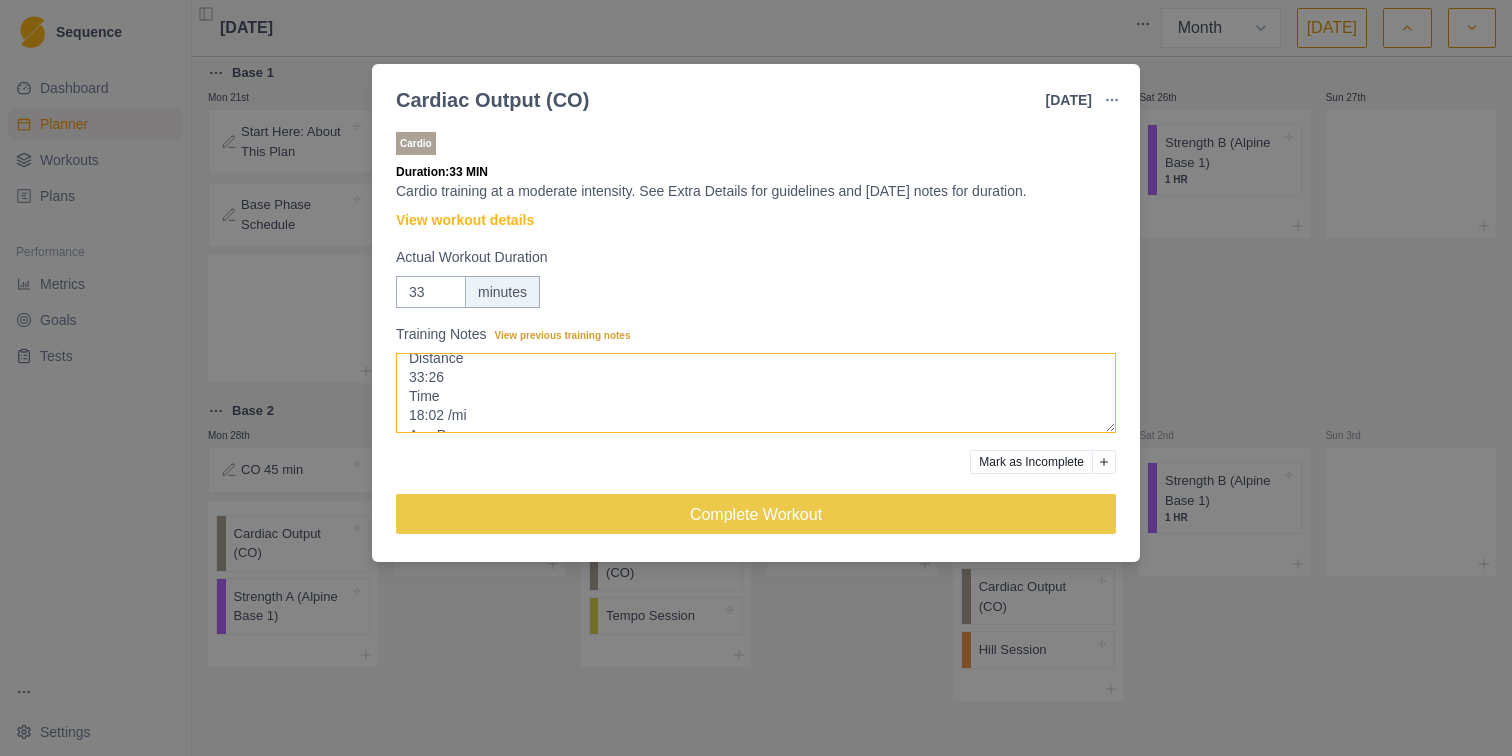 scroll, scrollTop: 111, scrollLeft: 0, axis: vertical 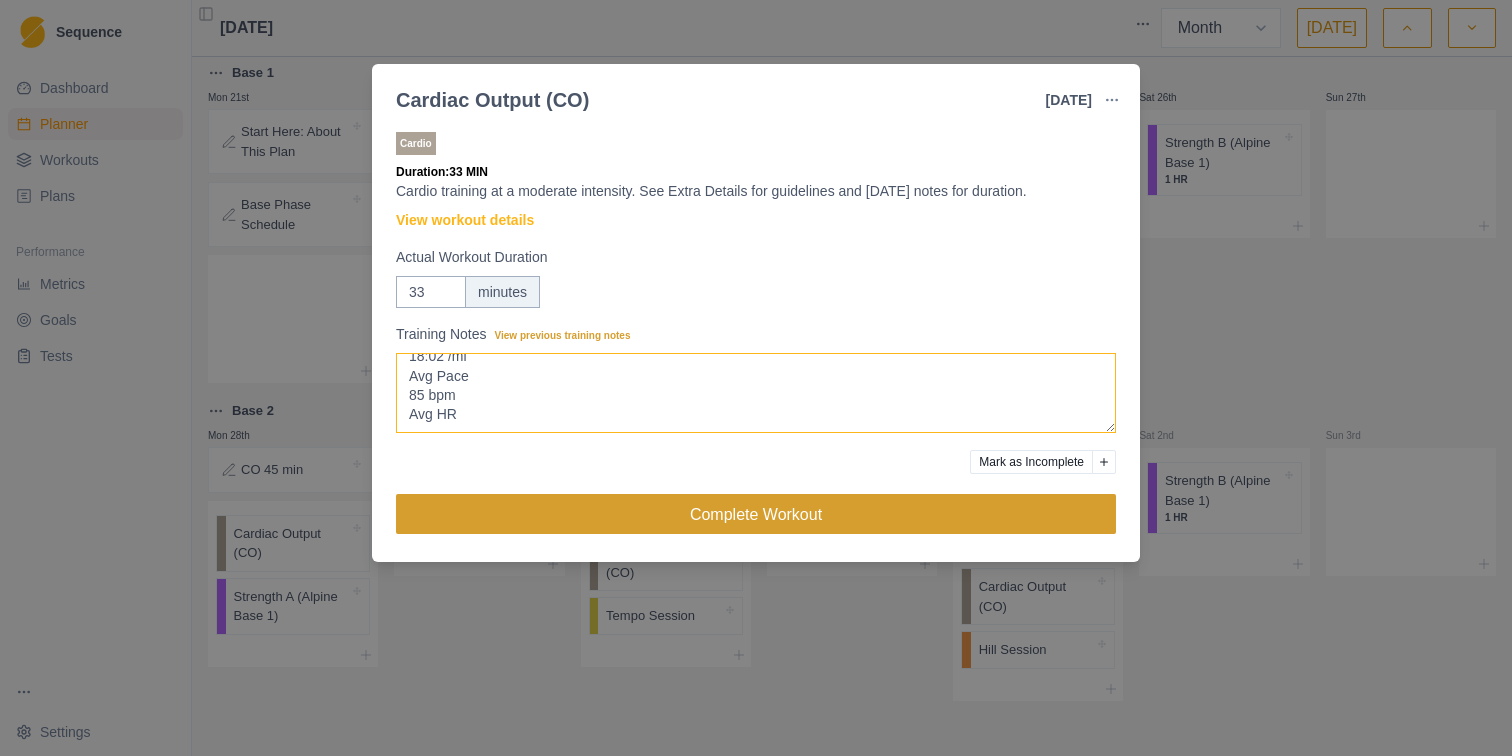 type on "Walking
1.85 mi
Distance
33:26
Time
18:02 /mi
Avg Pace
85 bpm
Avg HR" 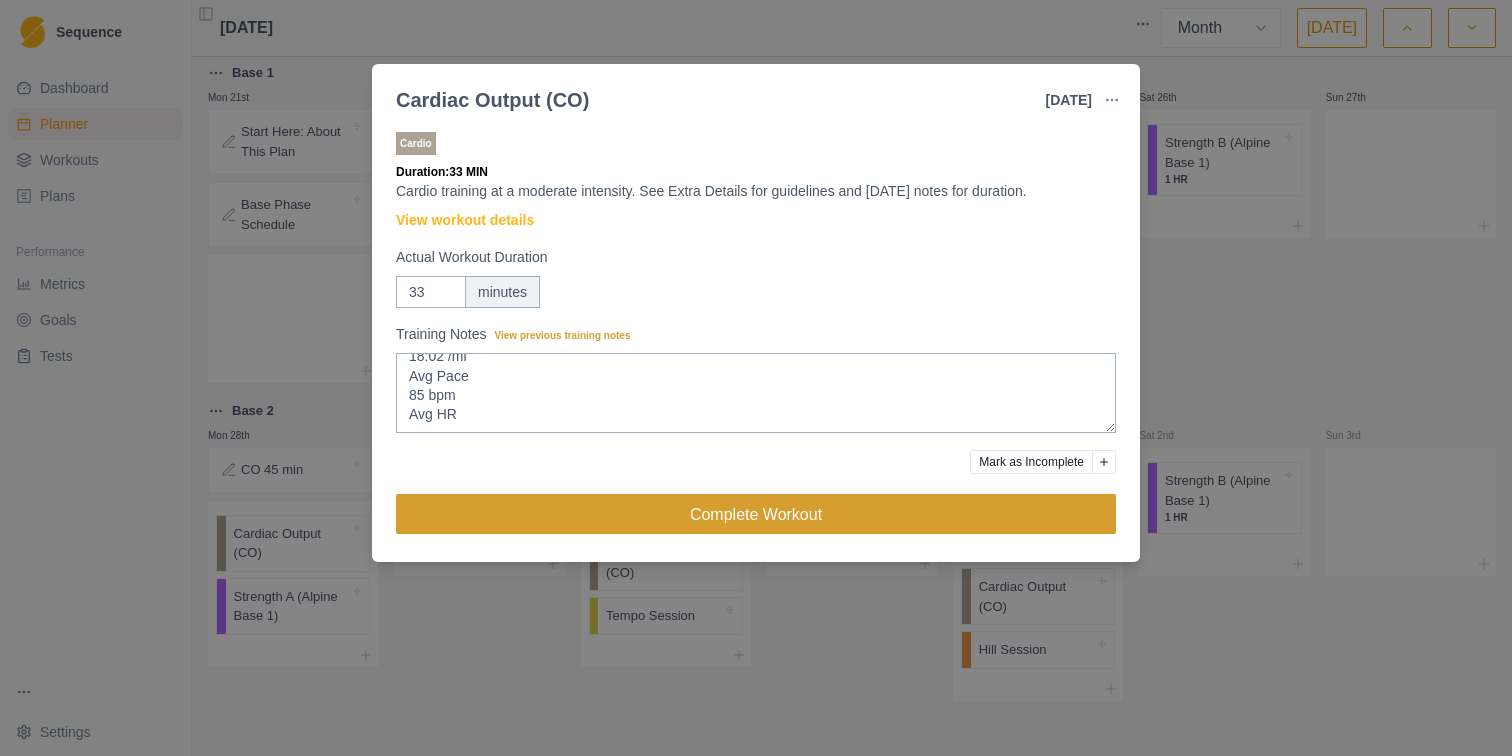 click on "Complete Workout" at bounding box center (756, 514) 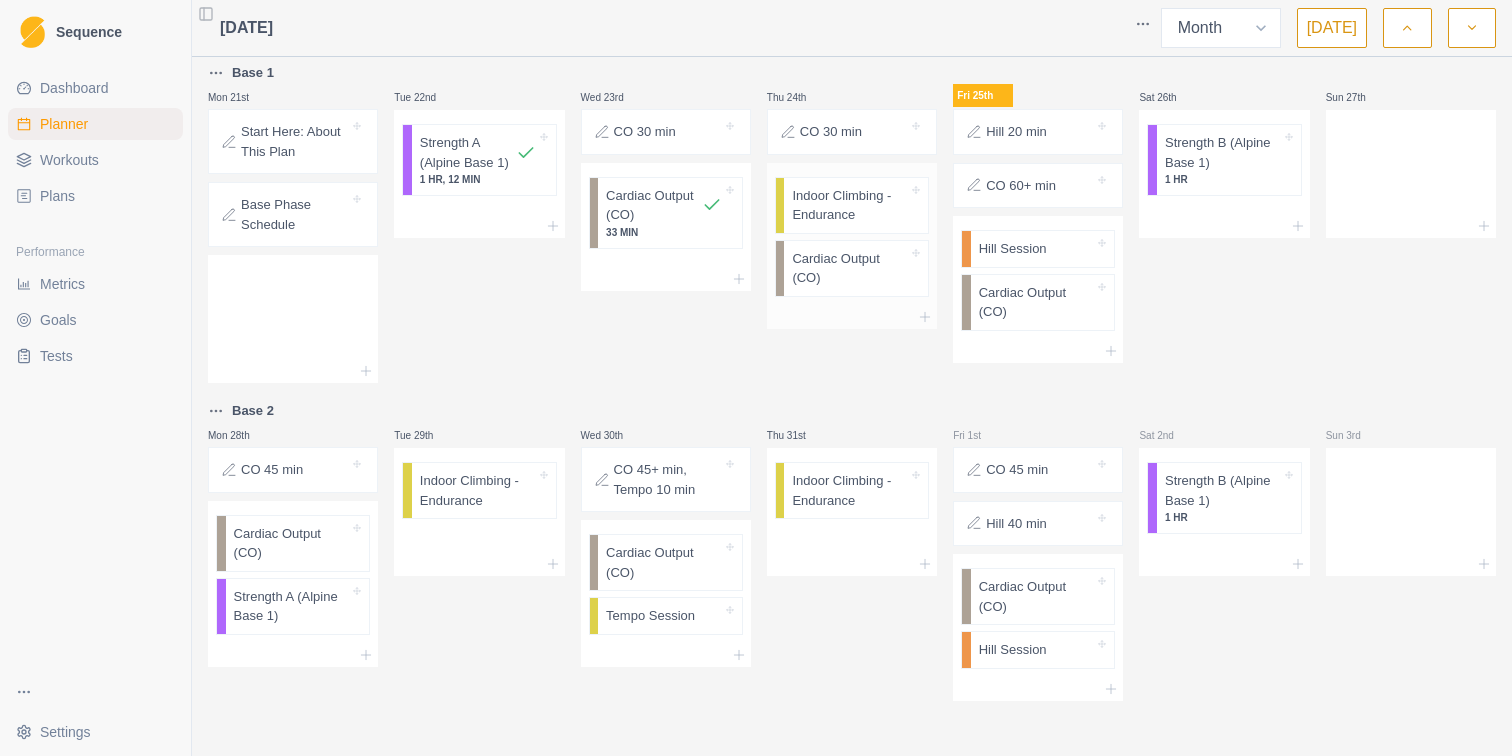 click on "Indoor Climbing - Endurance" at bounding box center [850, 205] 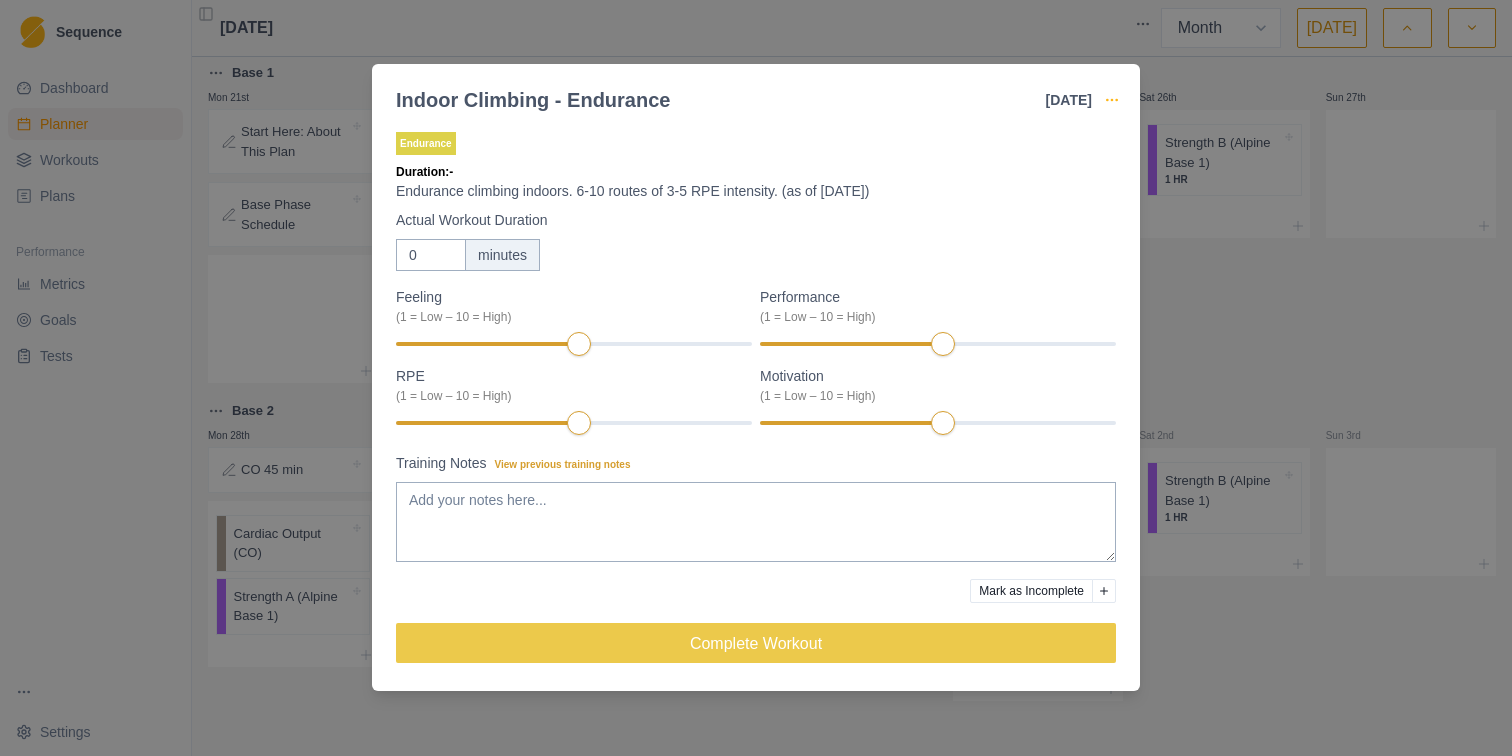 click 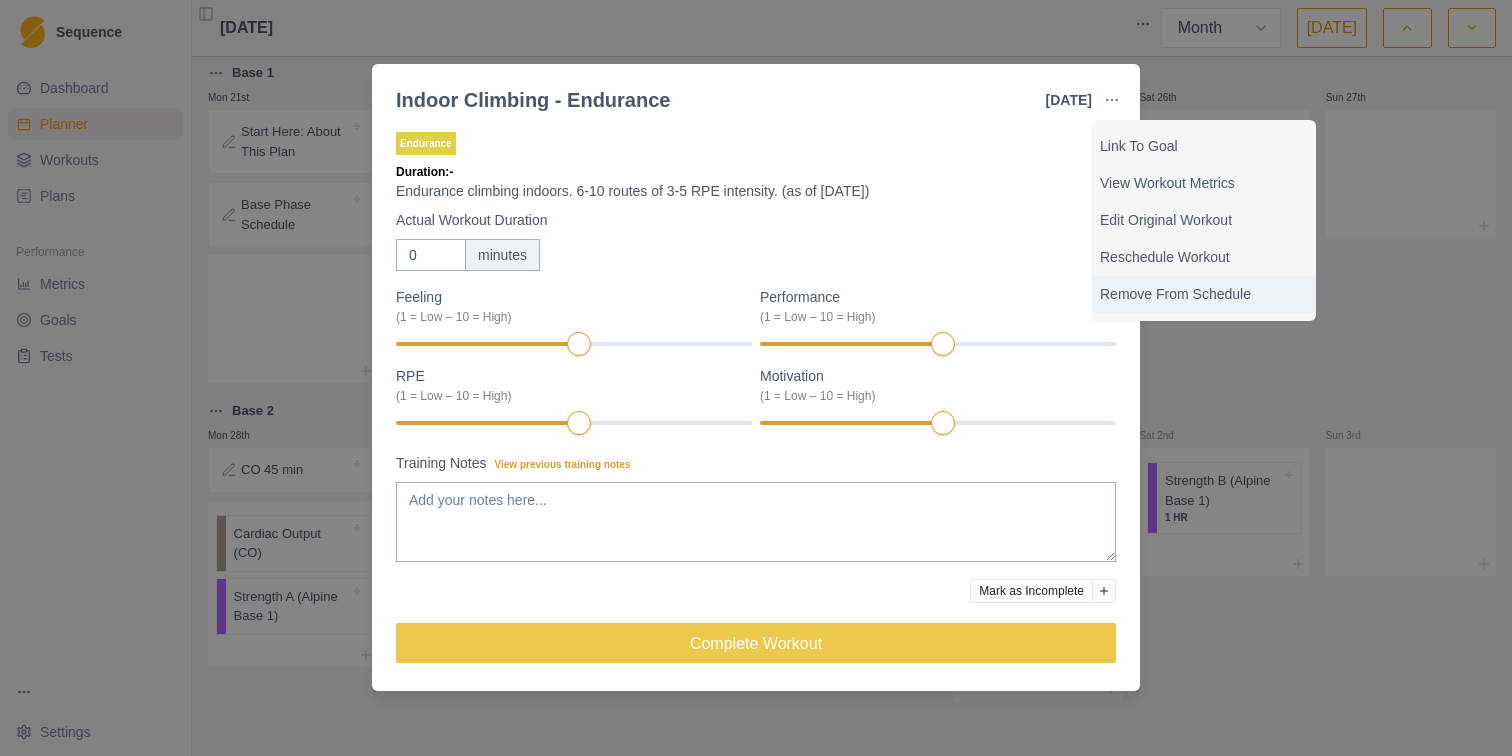 click on "Remove From Schedule" at bounding box center (1204, 294) 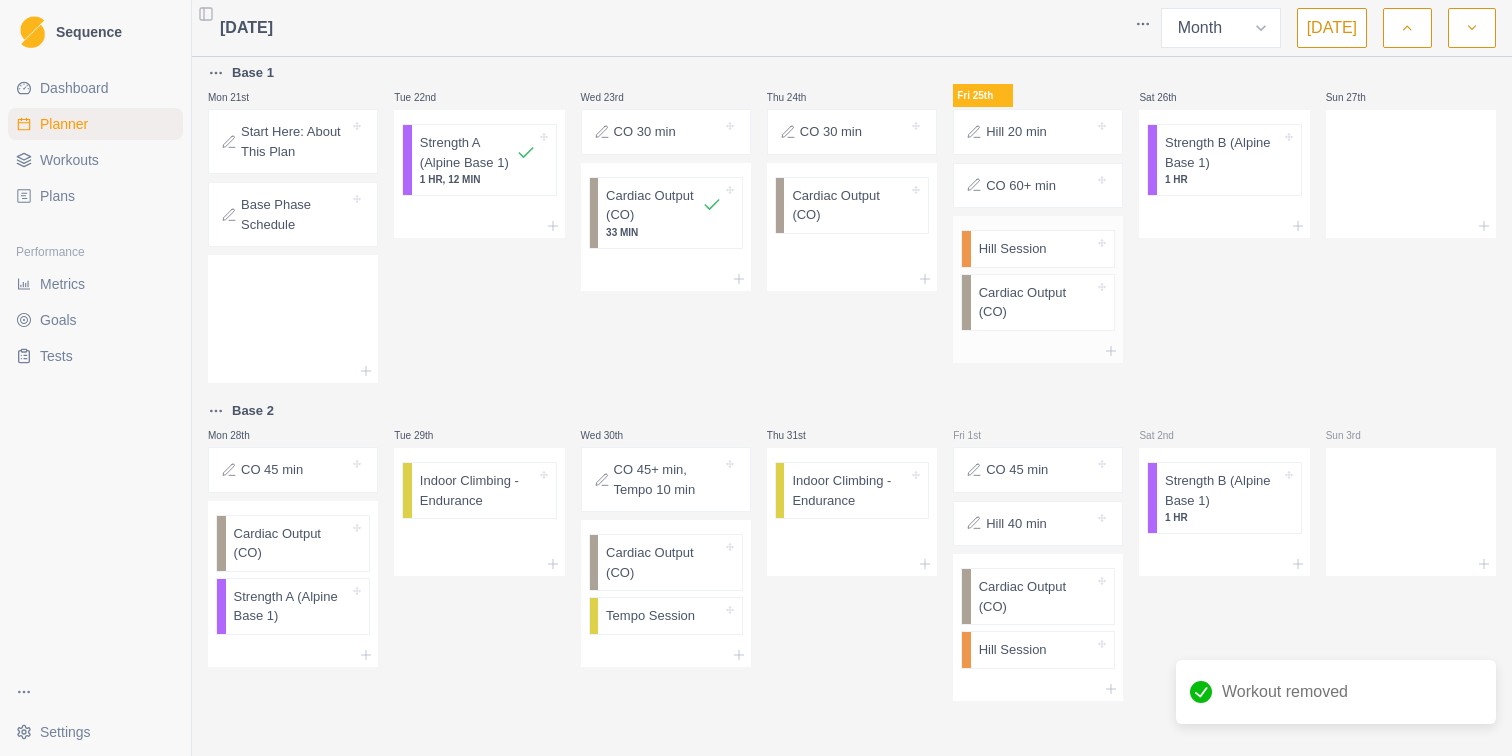 click on "Cardiac Output (CO)" at bounding box center (1037, 302) 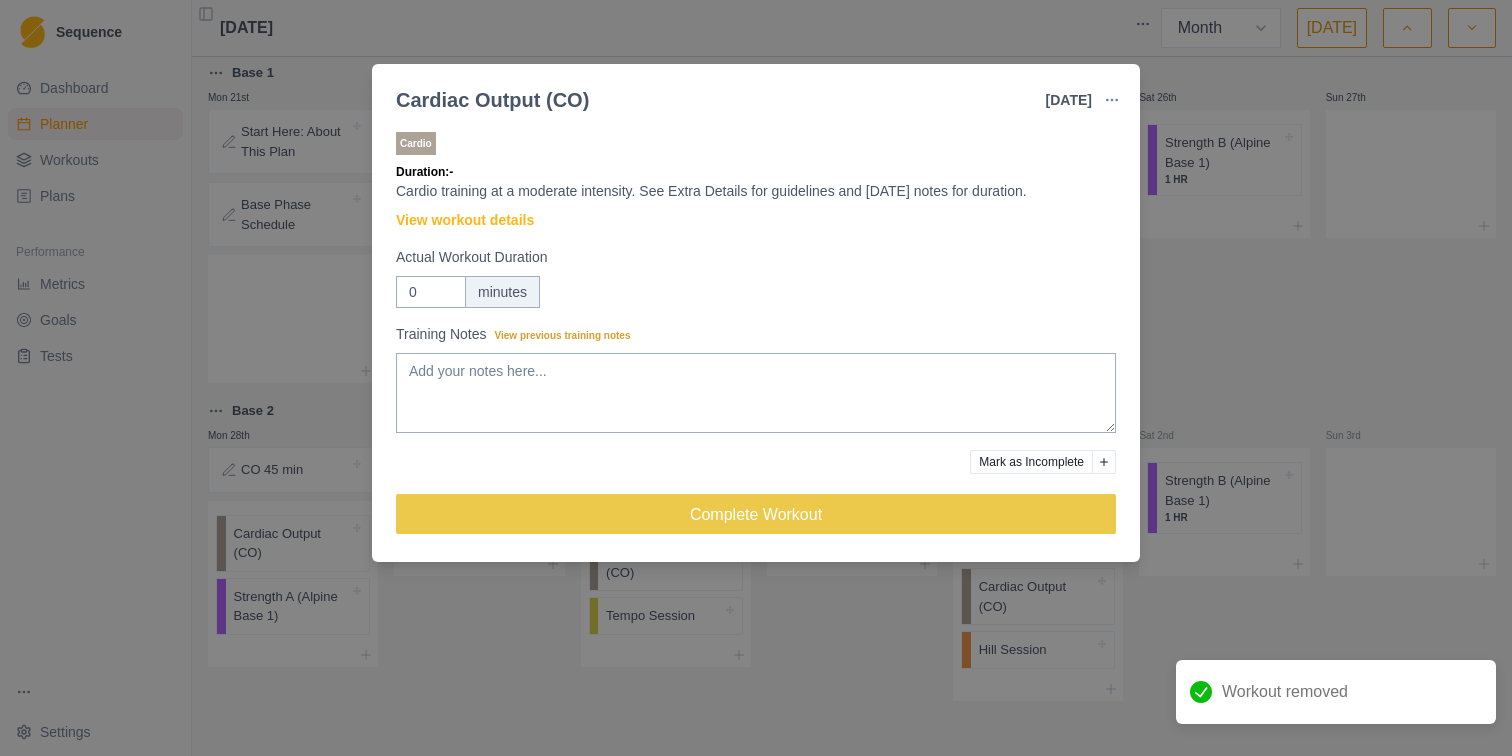 click on "Cardiac Output (CO) [DATE] Link To Goal View Workout Metrics Edit Original Workout Reschedule Workout Remove From Schedule Cardio Duration:  - Cardio training at a moderate intensity.  See Extra Details for guidelines and [DATE] notes for duration. View workout details Actual Workout Duration 0 minutes Training Notes View previous training notes Mark as Incomplete Complete Workout" at bounding box center (756, 378) 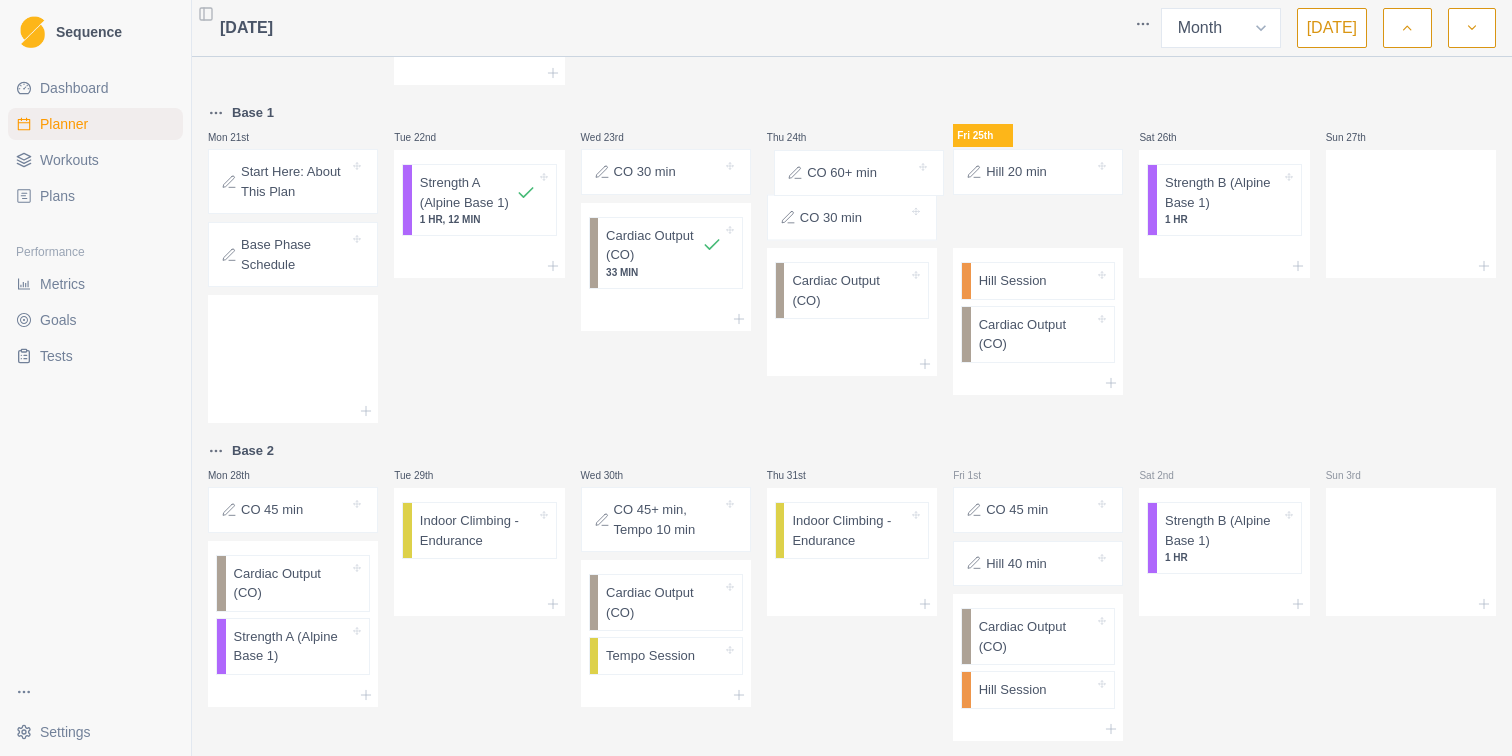 scroll, scrollTop: 669, scrollLeft: 0, axis: vertical 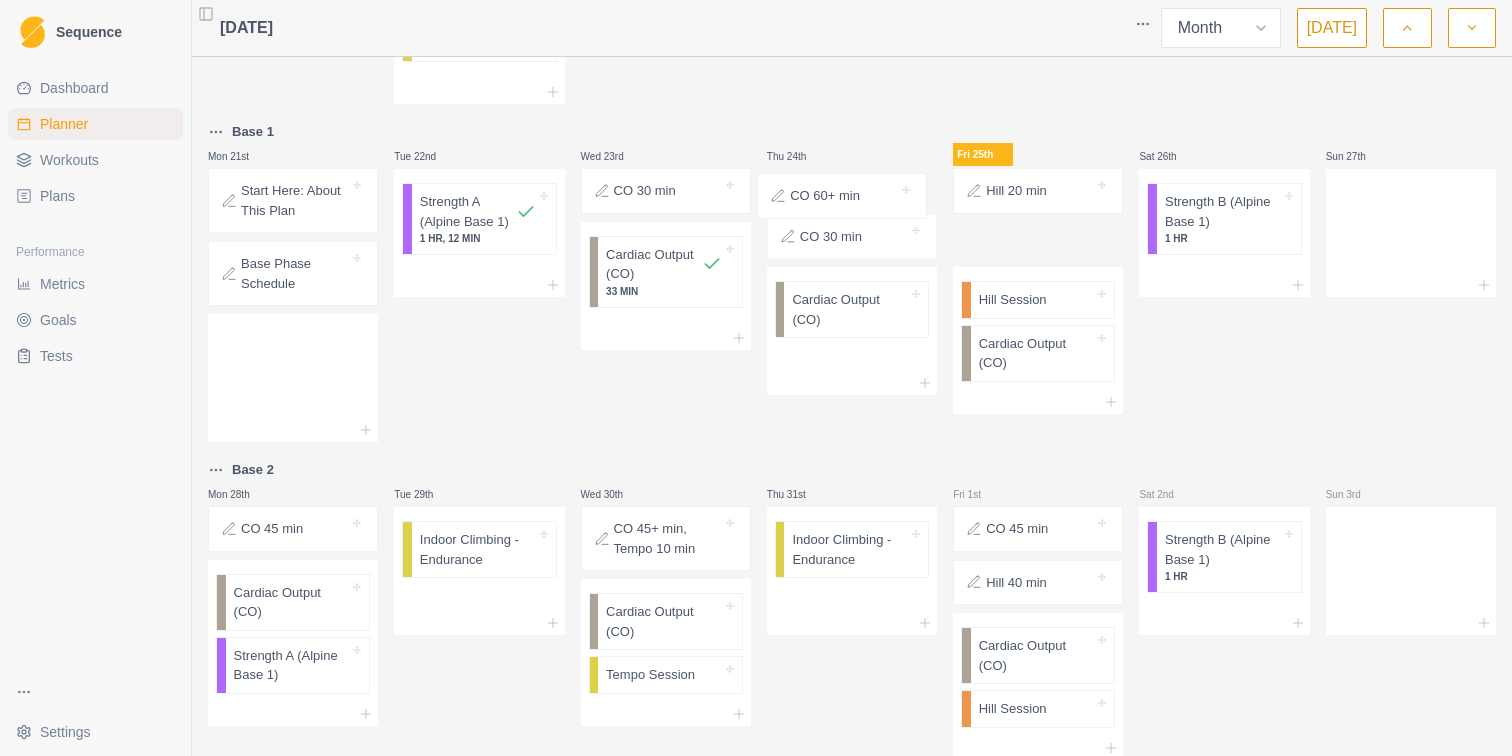 drag, startPoint x: 1009, startPoint y: 191, endPoint x: 810, endPoint y: 205, distance: 199.49185 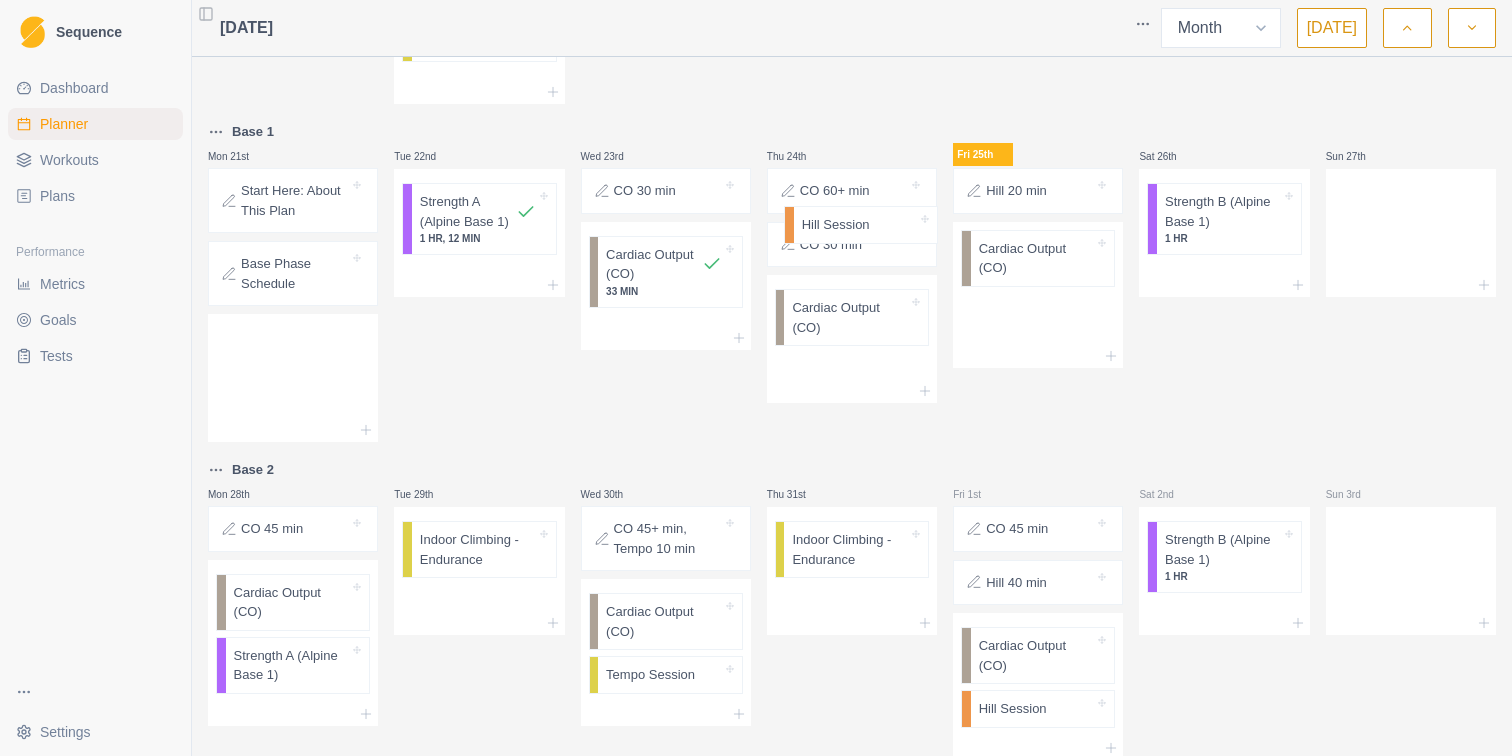 drag, startPoint x: 1018, startPoint y: 260, endPoint x: 835, endPoint y: 231, distance: 185.28357 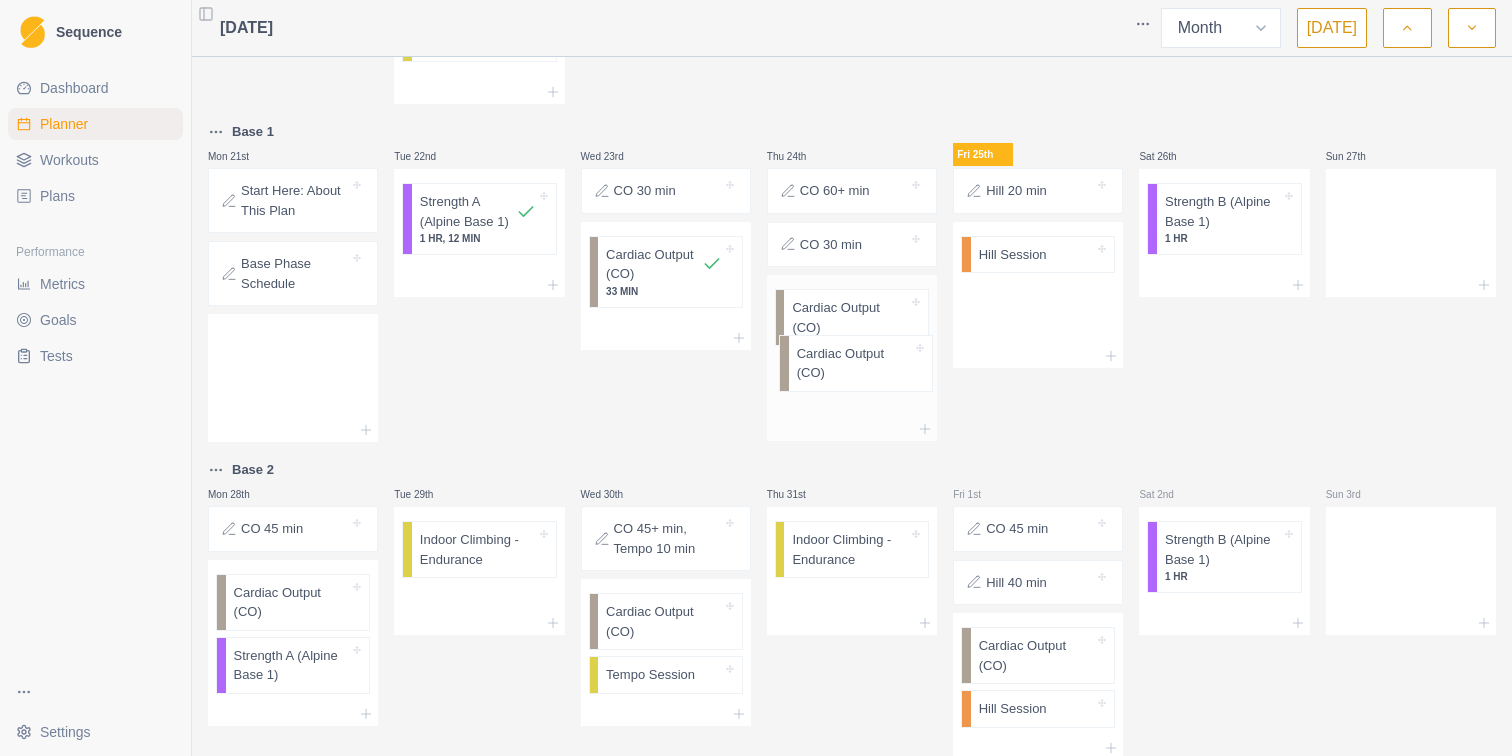 drag, startPoint x: 1013, startPoint y: 317, endPoint x: 825, endPoint y: 373, distance: 196.1632 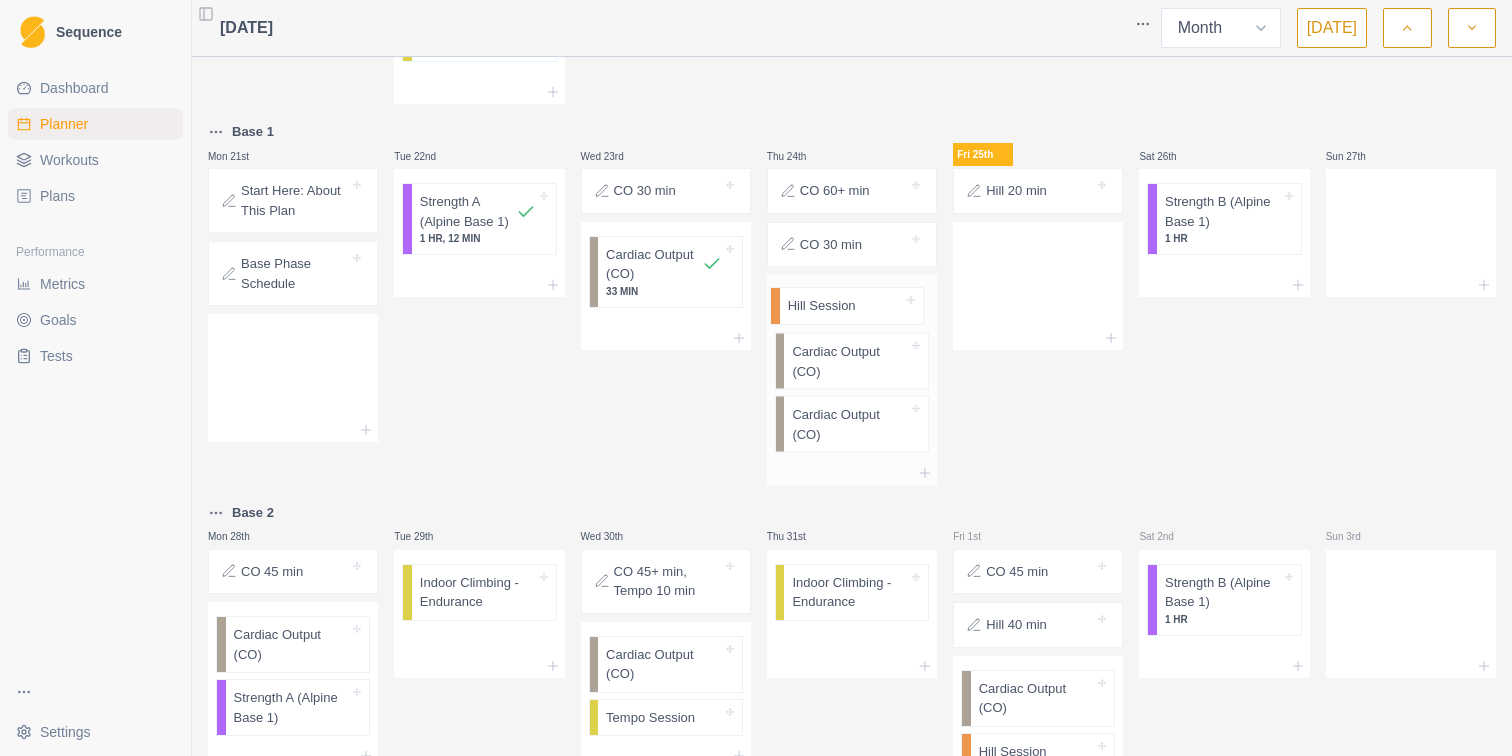 drag, startPoint x: 1014, startPoint y: 252, endPoint x: 818, endPoint y: 304, distance: 202.78067 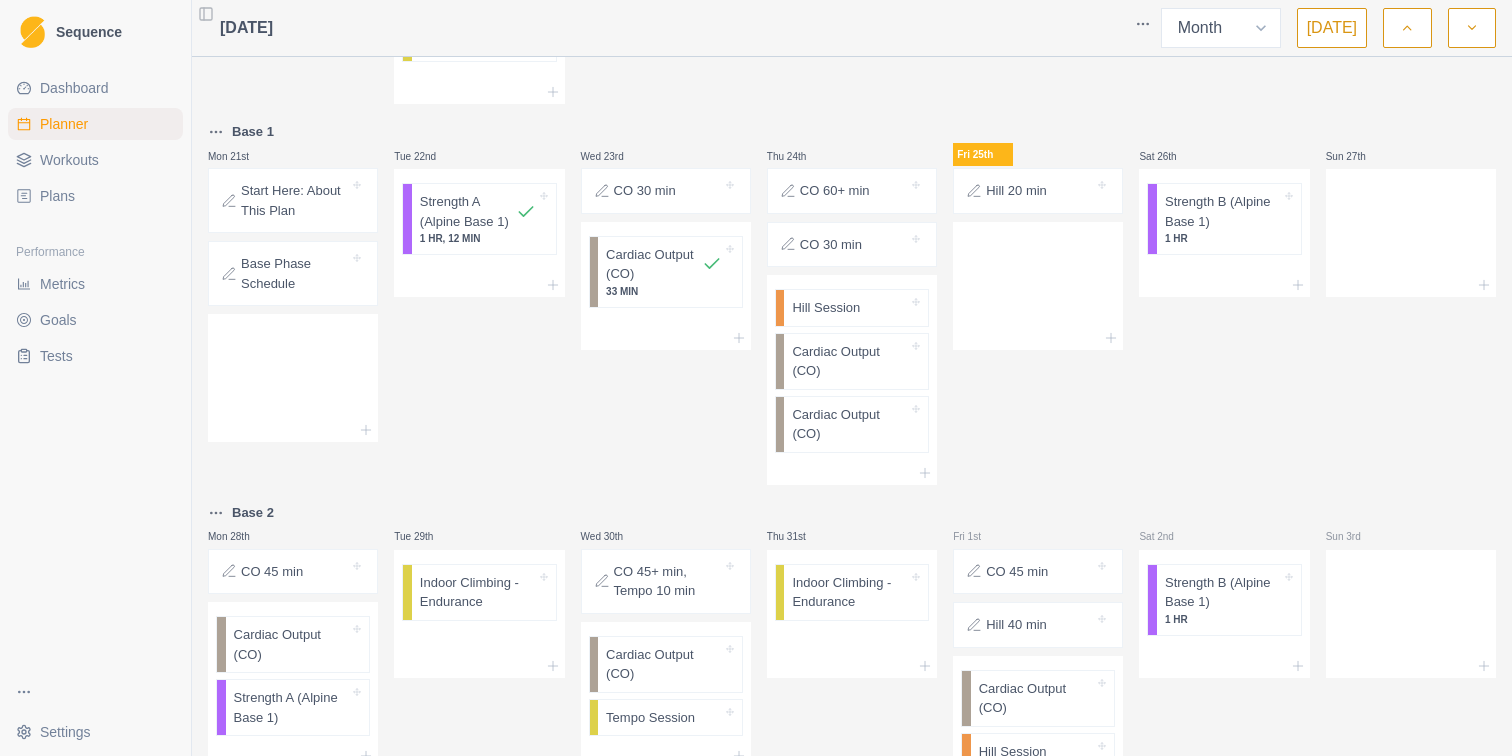 scroll, scrollTop: 668, scrollLeft: 0, axis: vertical 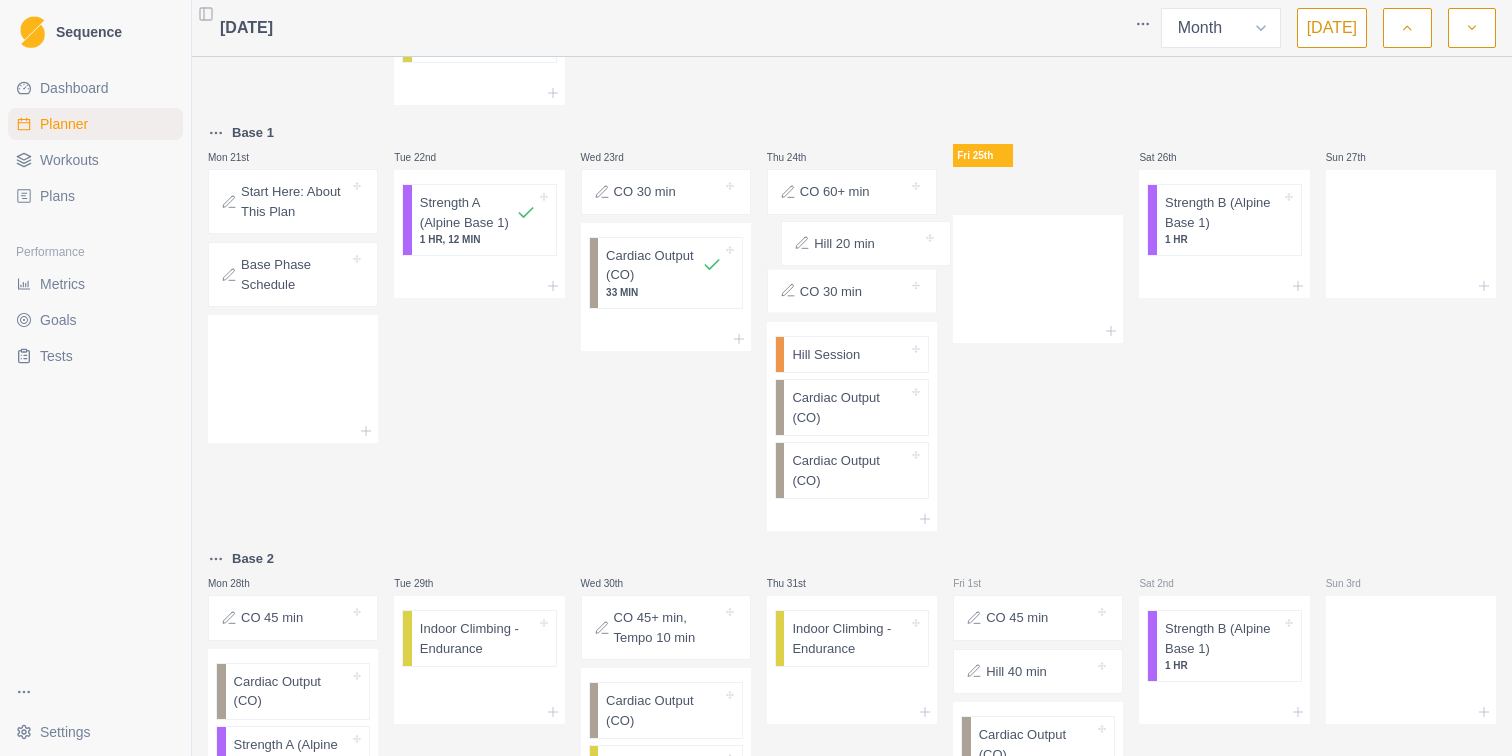 drag, startPoint x: 1024, startPoint y: 186, endPoint x: 813, endPoint y: 241, distance: 218.05045 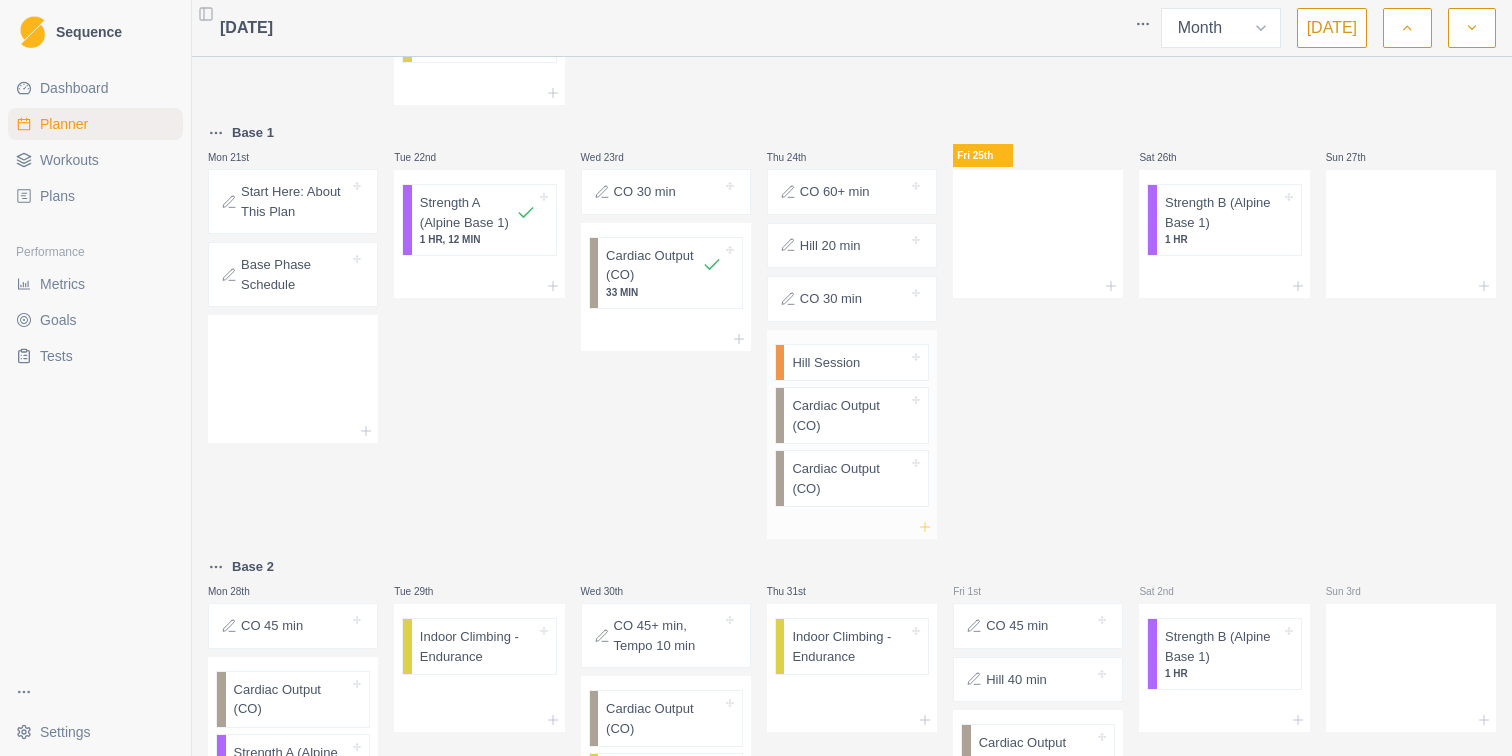 click 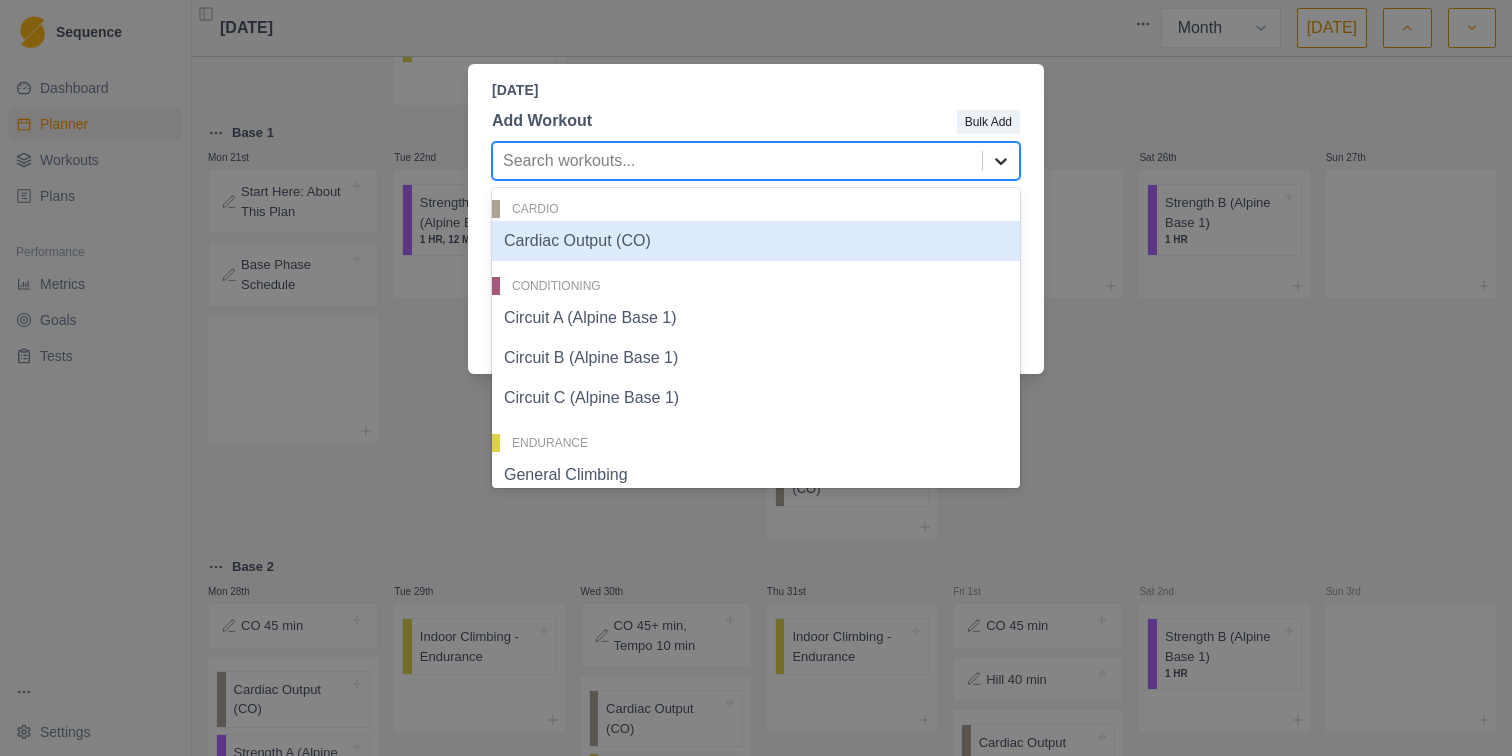 click 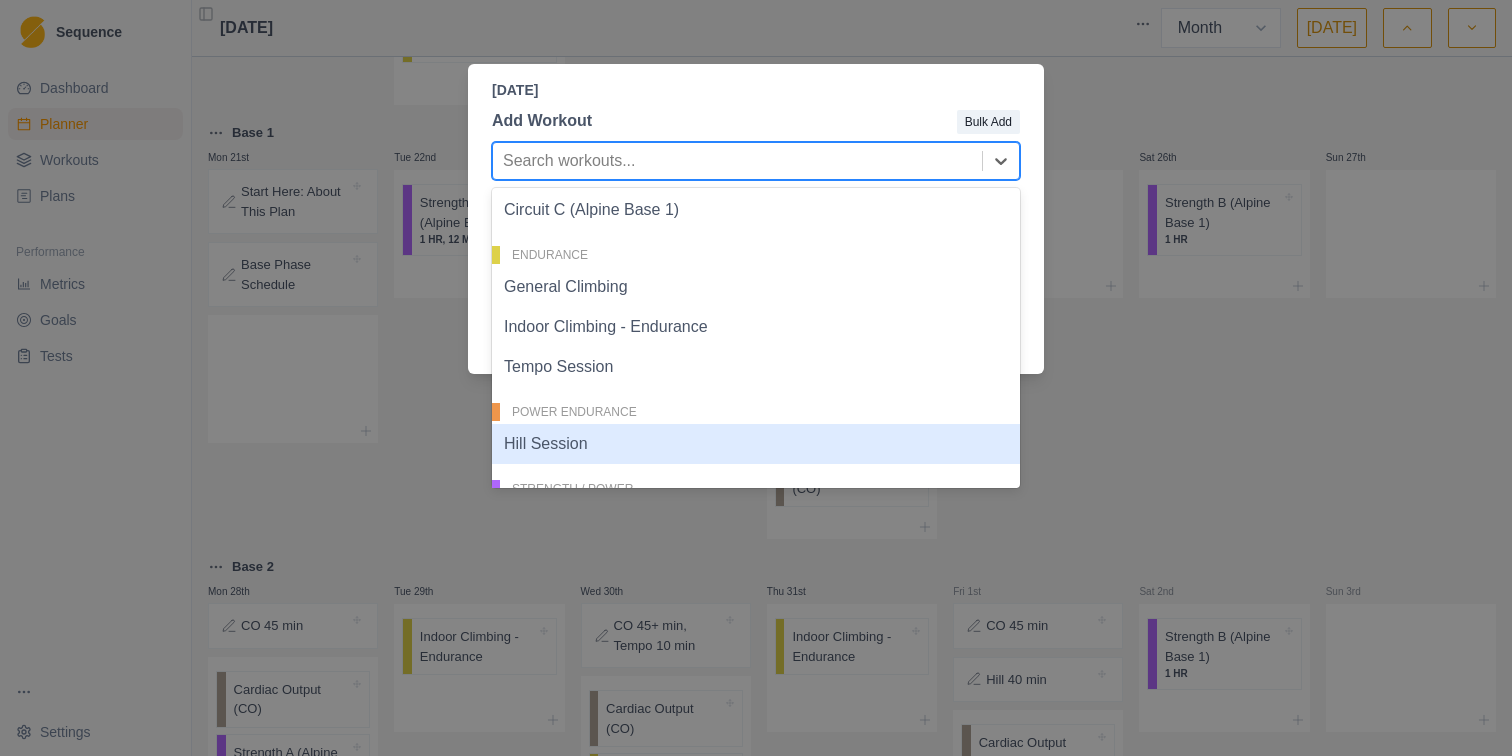 scroll, scrollTop: 155, scrollLeft: 0, axis: vertical 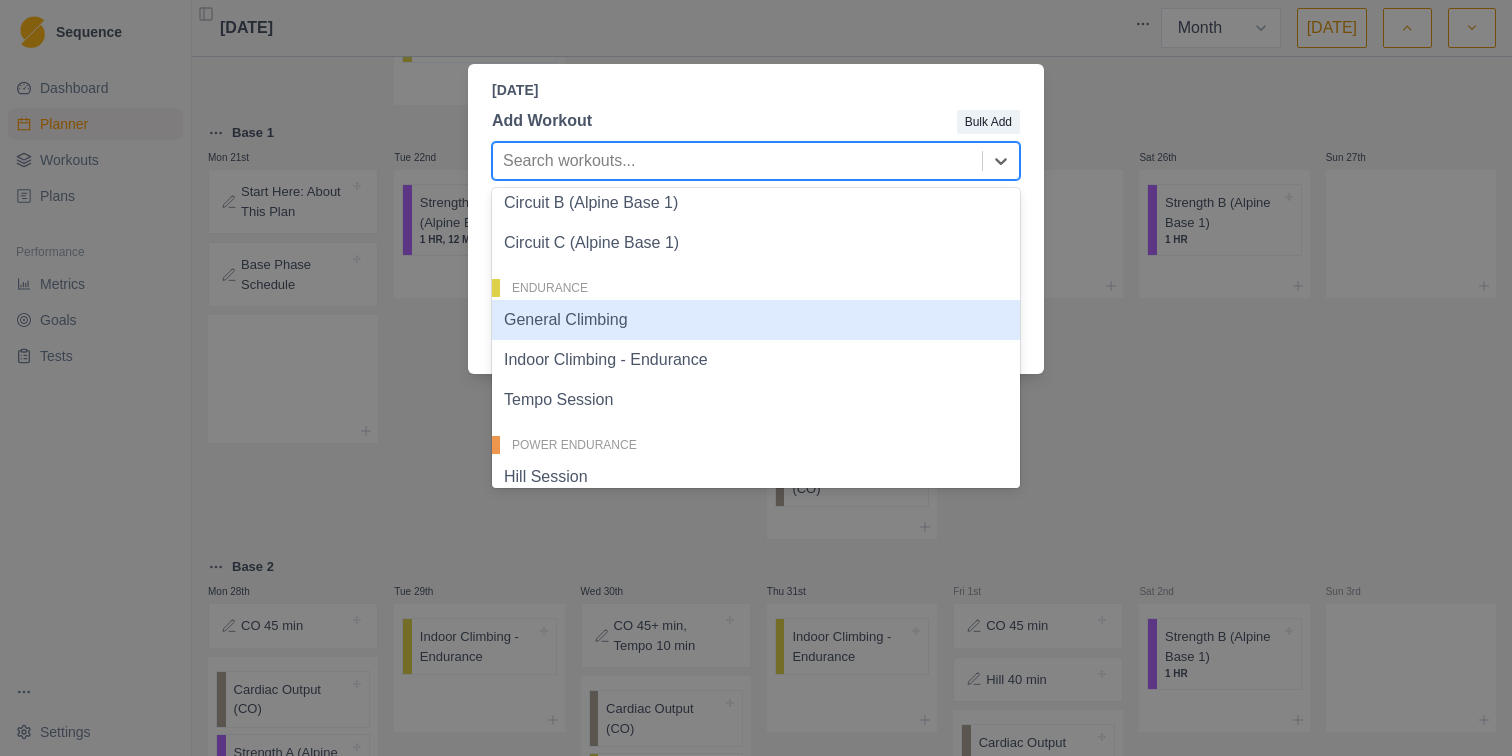 click on "General Climbing" at bounding box center [756, 320] 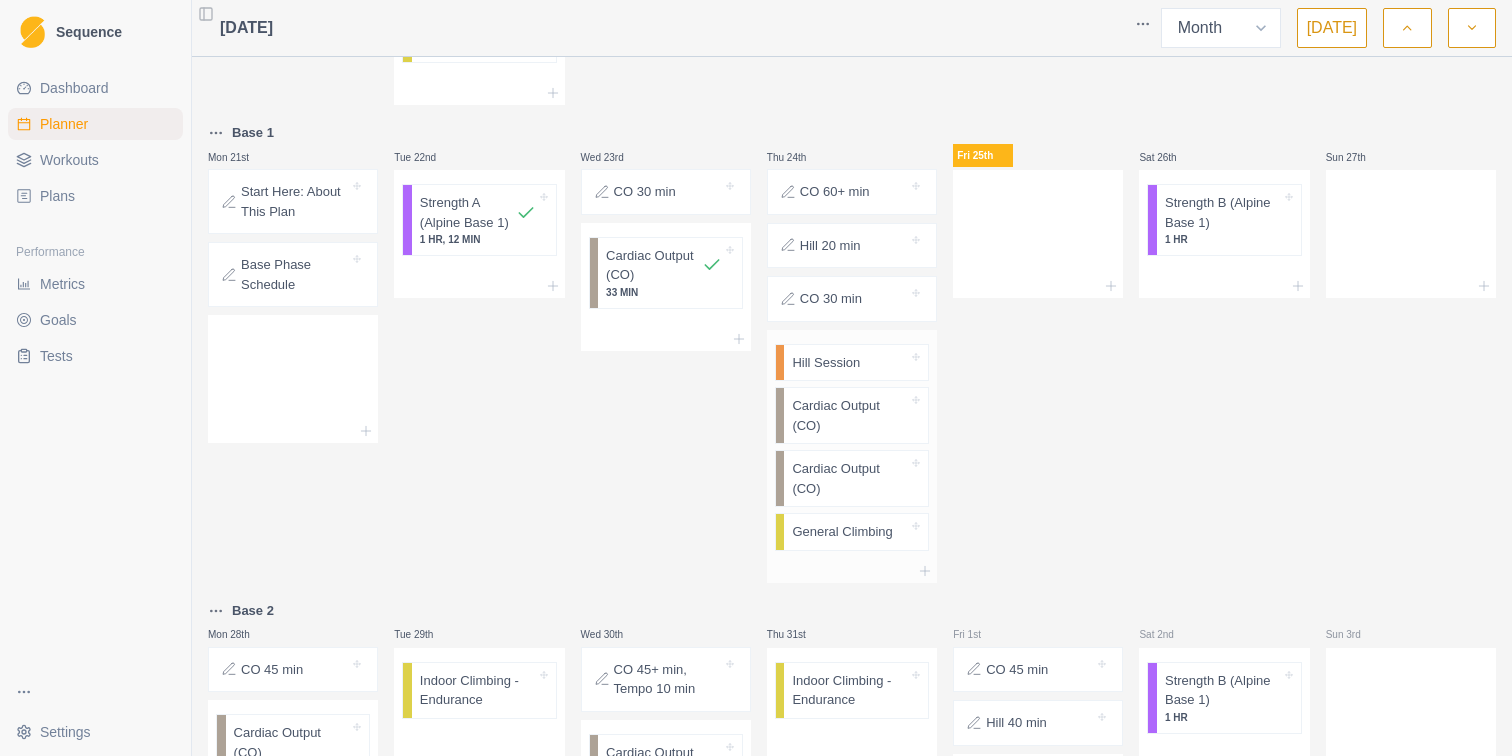click on "General Climbing" at bounding box center [842, 532] 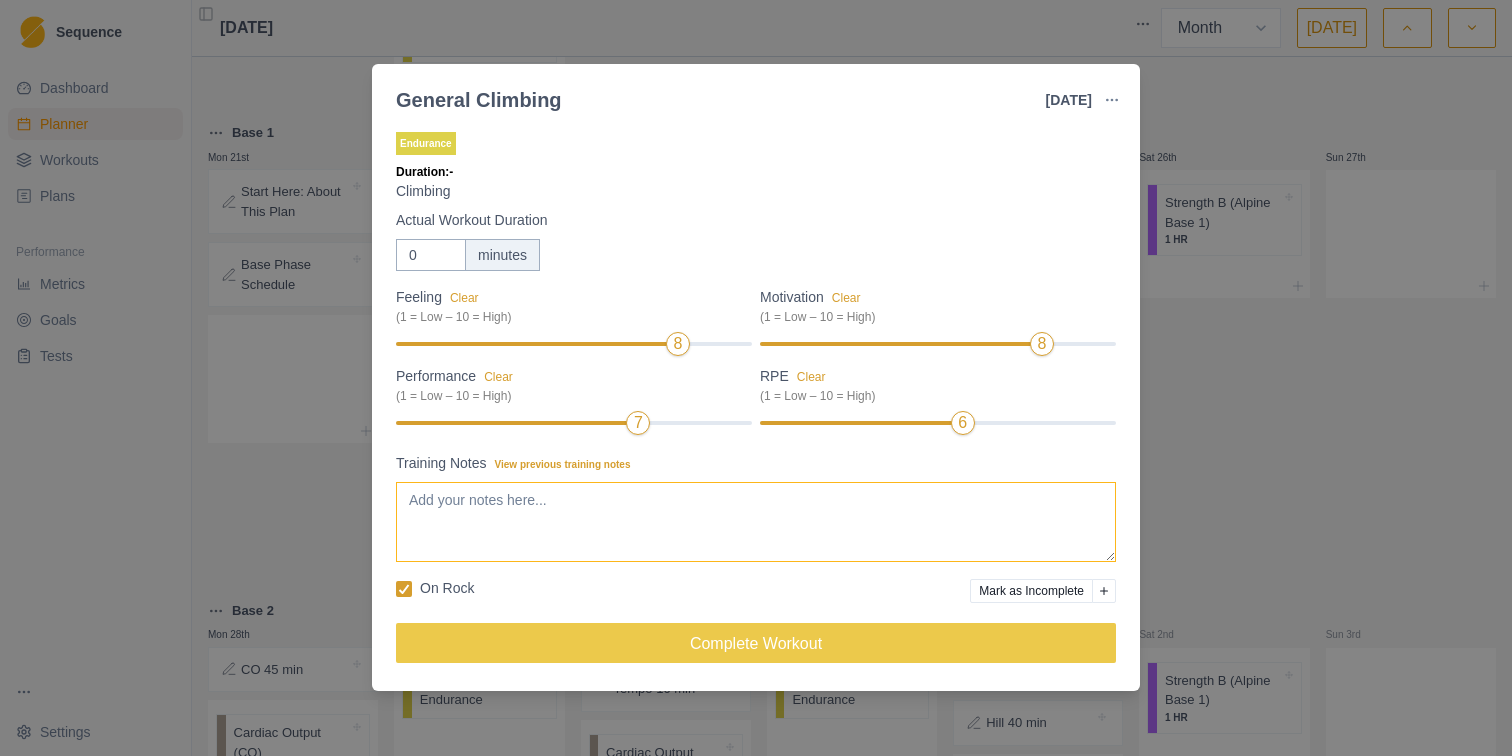 click on "Training Notes View previous training notes" at bounding box center (756, 522) 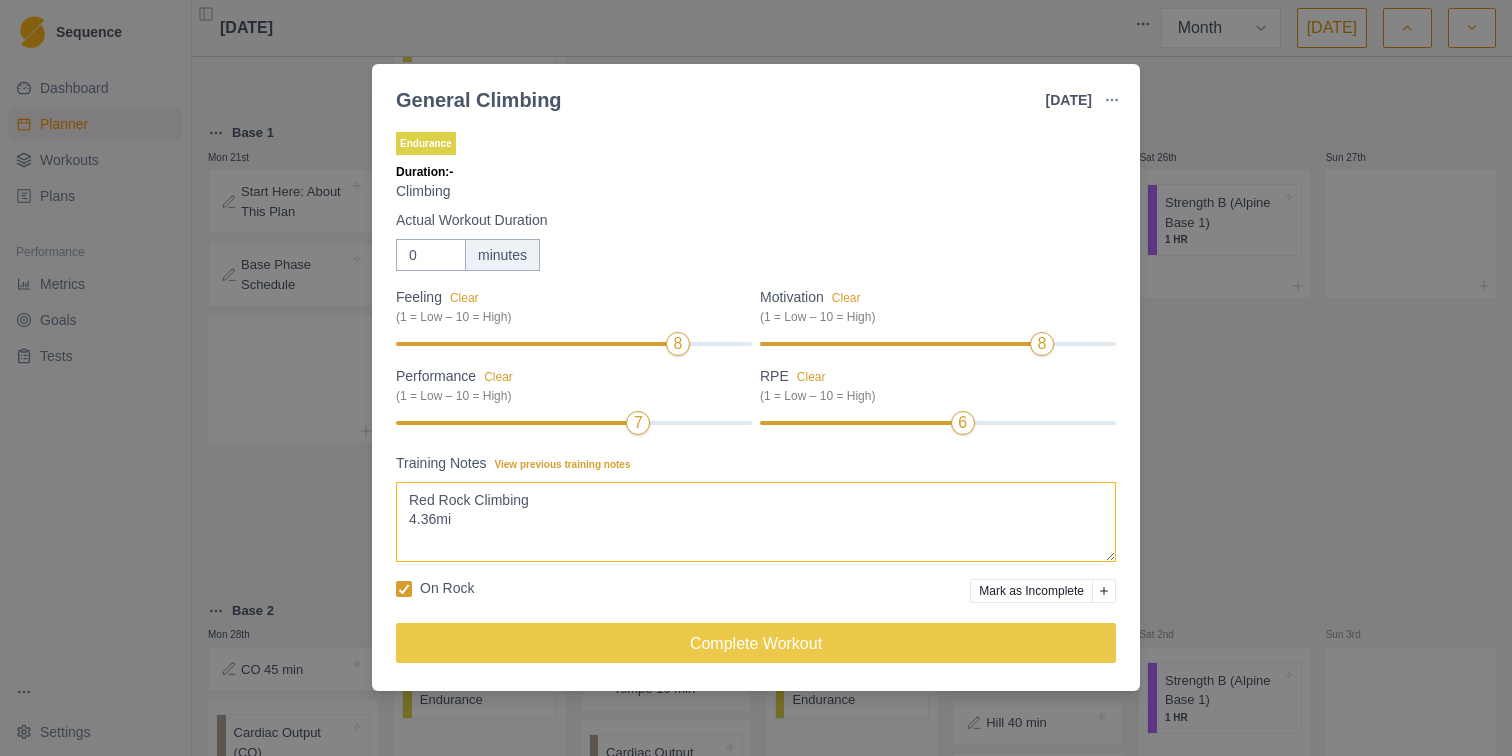paste on "1,266 ft" 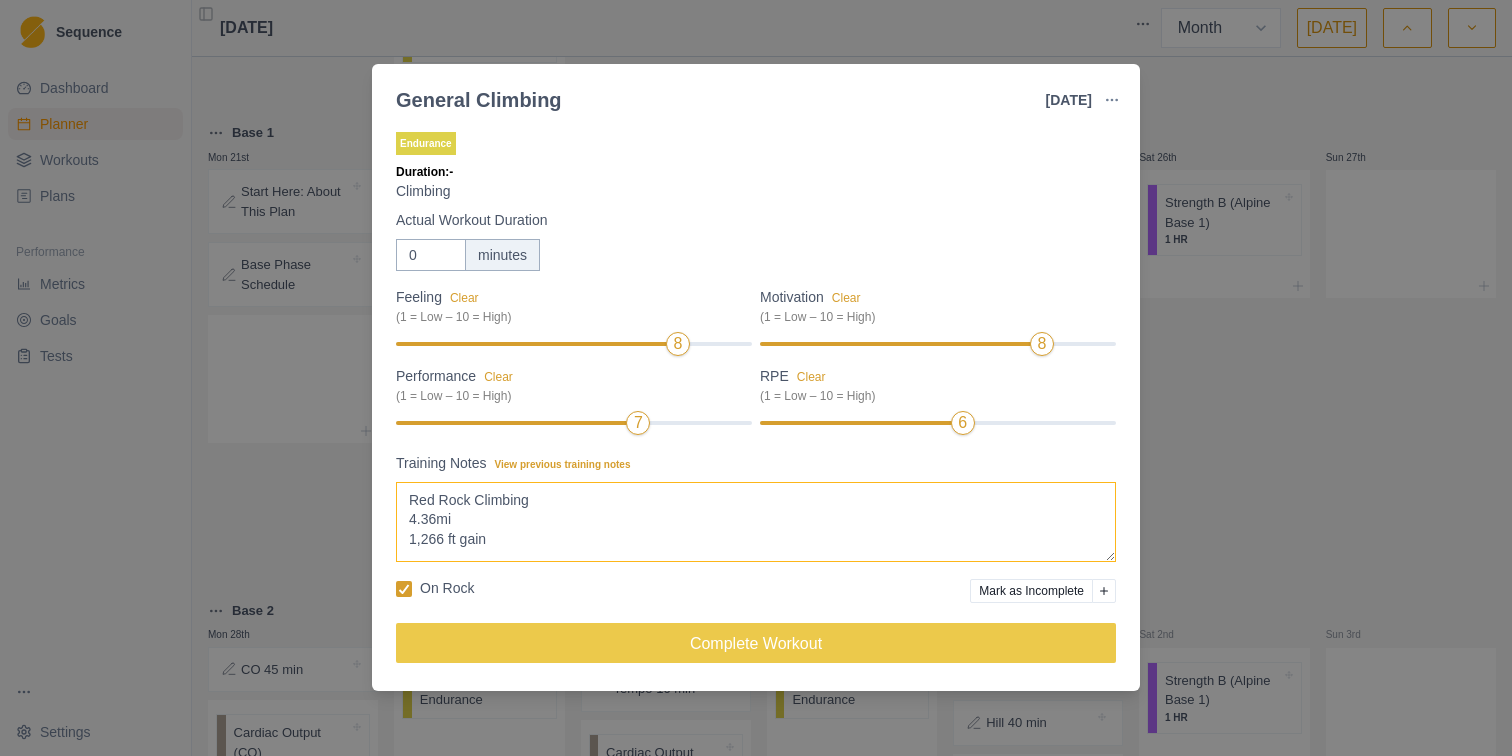 type on "Red Rock Climbing
4.36mi
1,266 ft gain" 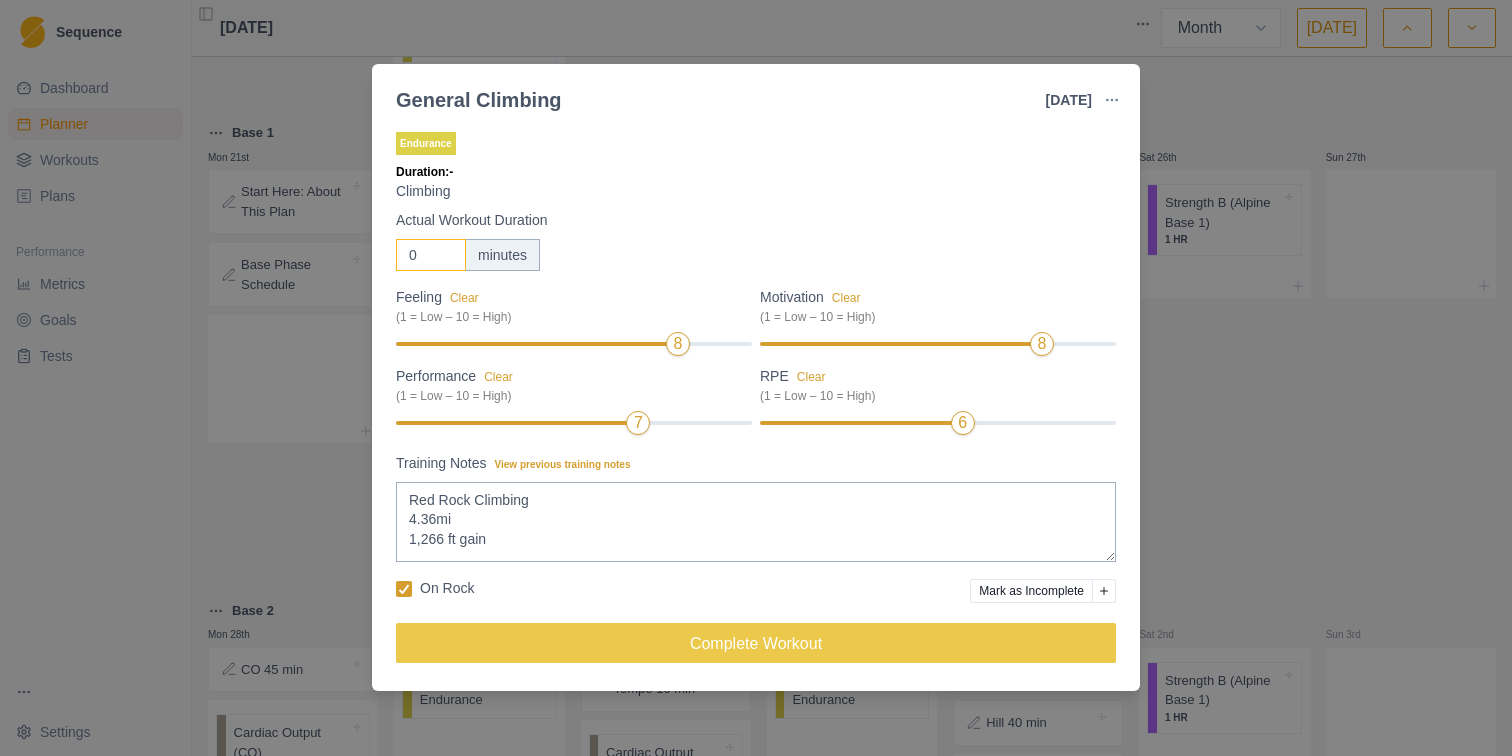 click on "0" at bounding box center [431, 255] 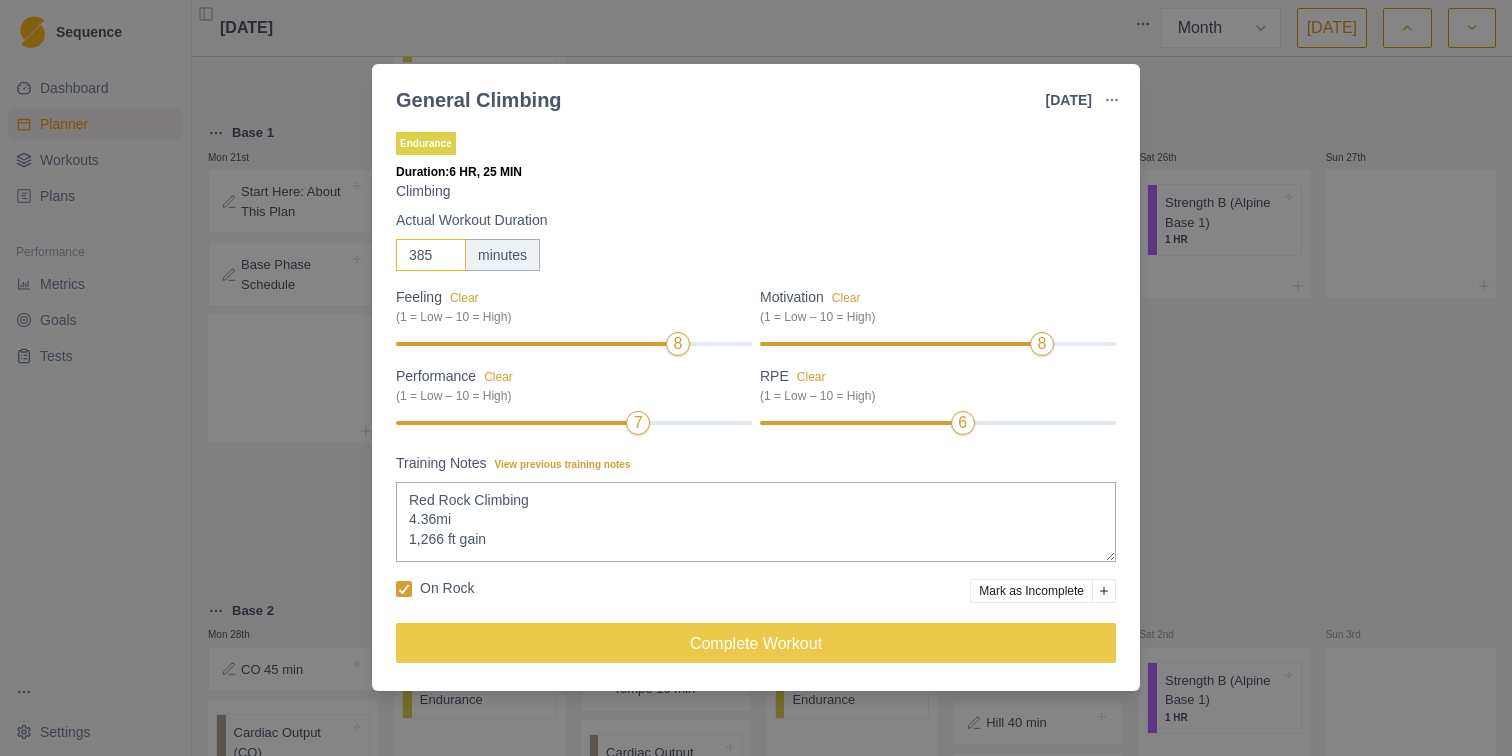 type on "385" 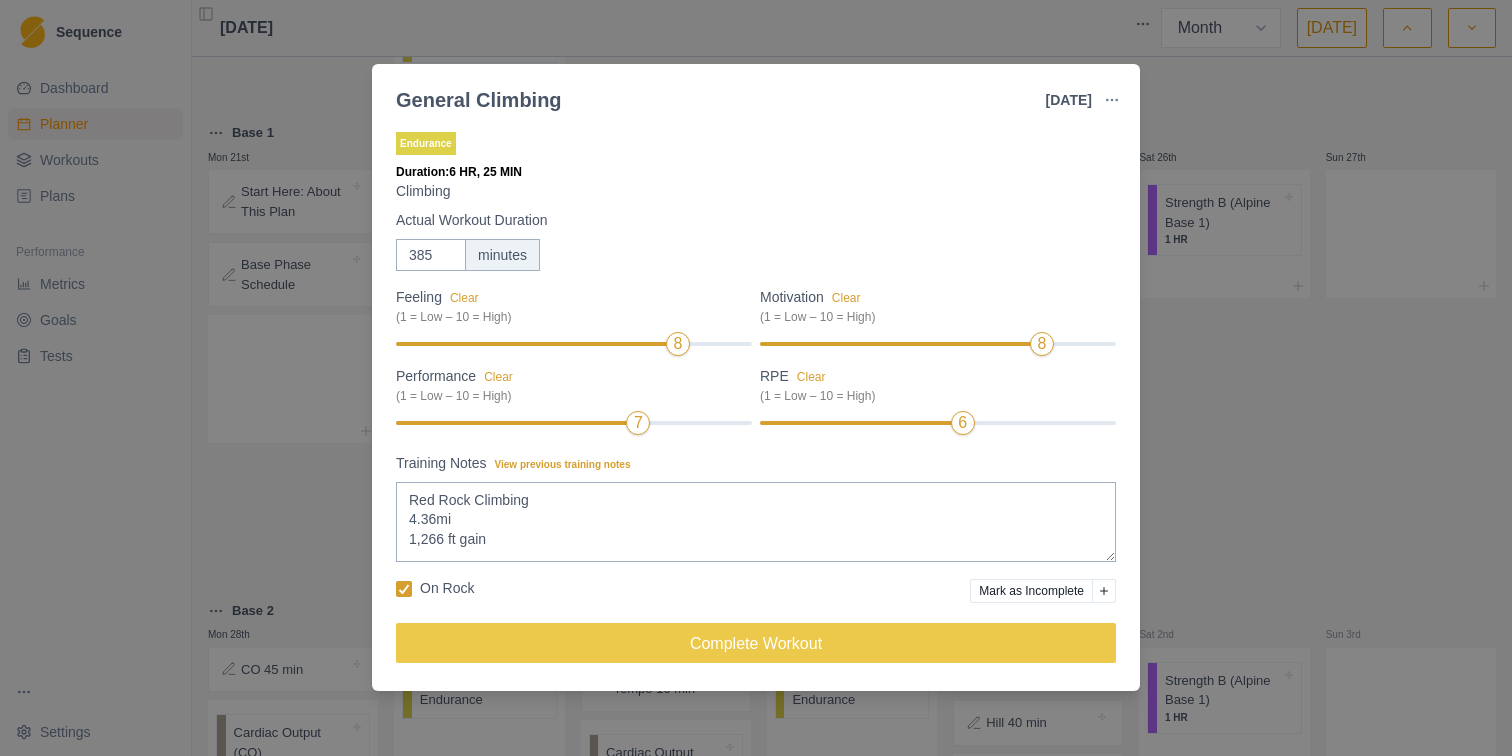 click on "Actual Workout Duration" at bounding box center (750, 220) 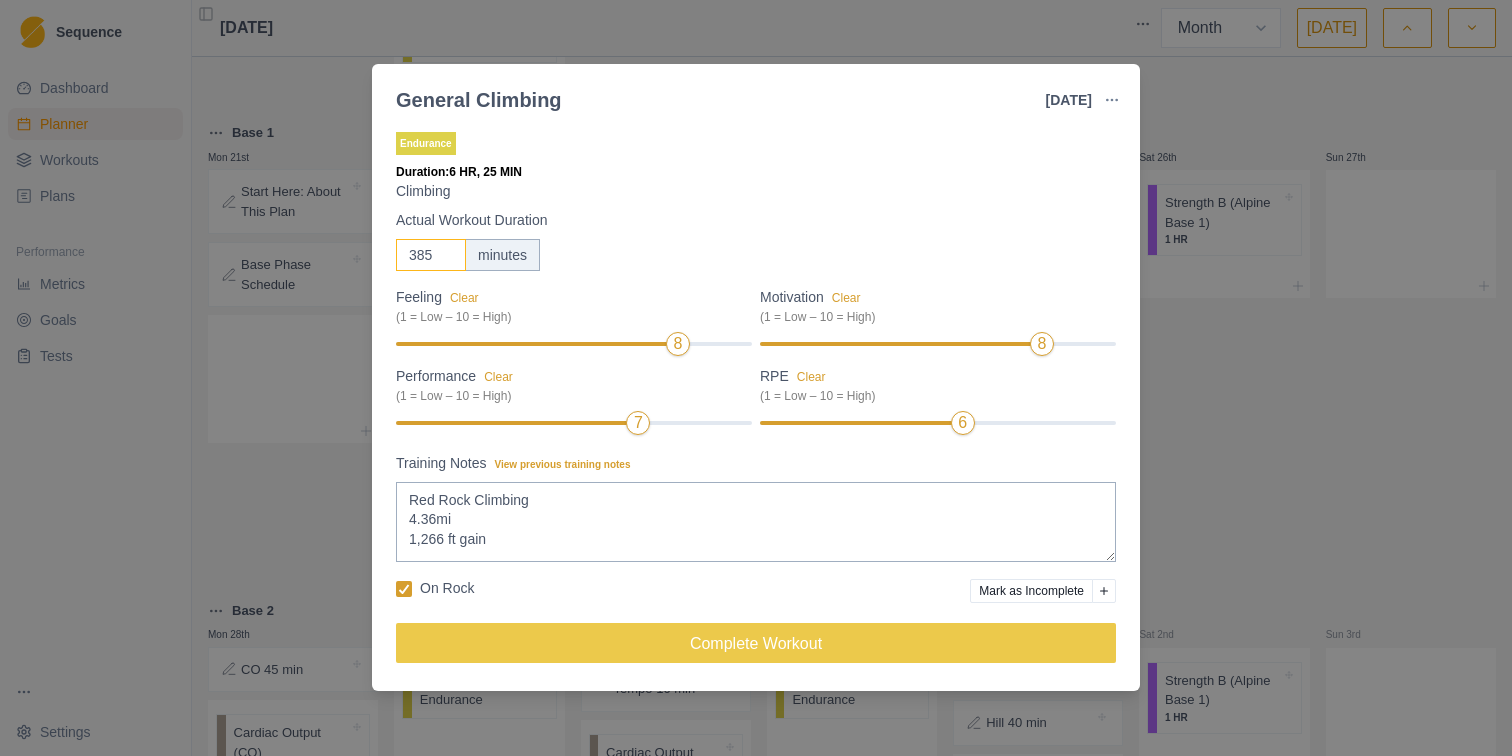 click on "385" at bounding box center [431, 255] 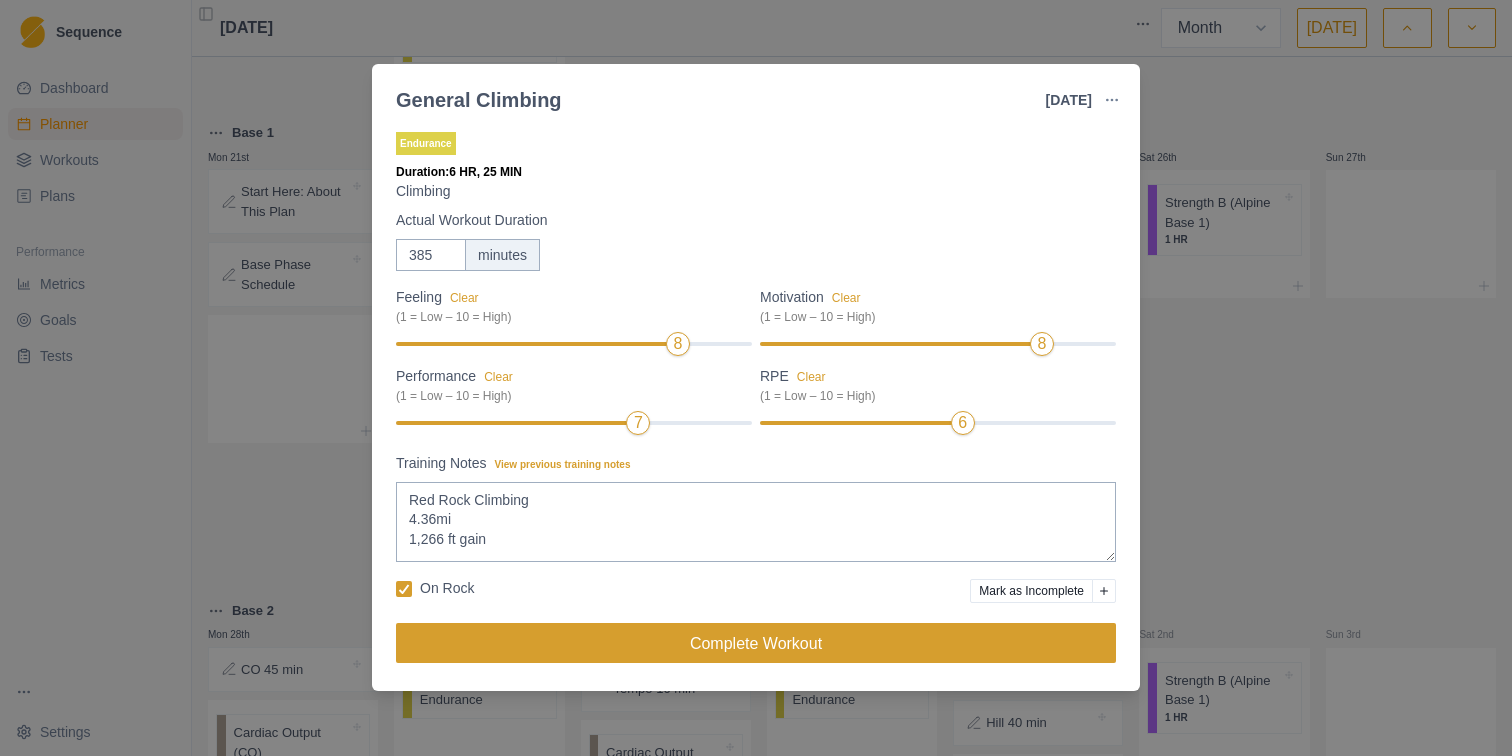 click on "Complete Workout" at bounding box center (756, 643) 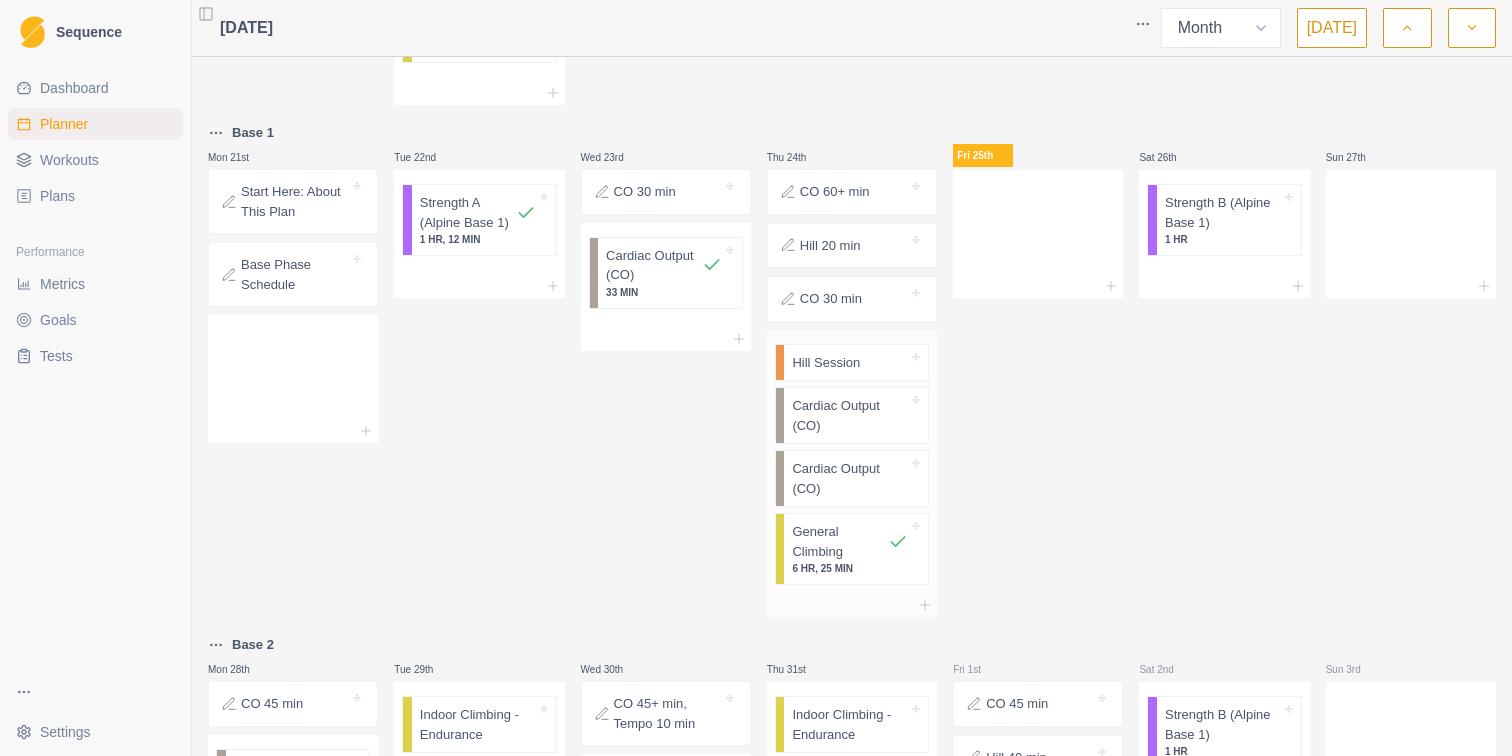 click on "Hill Session" at bounding box center [856, 363] 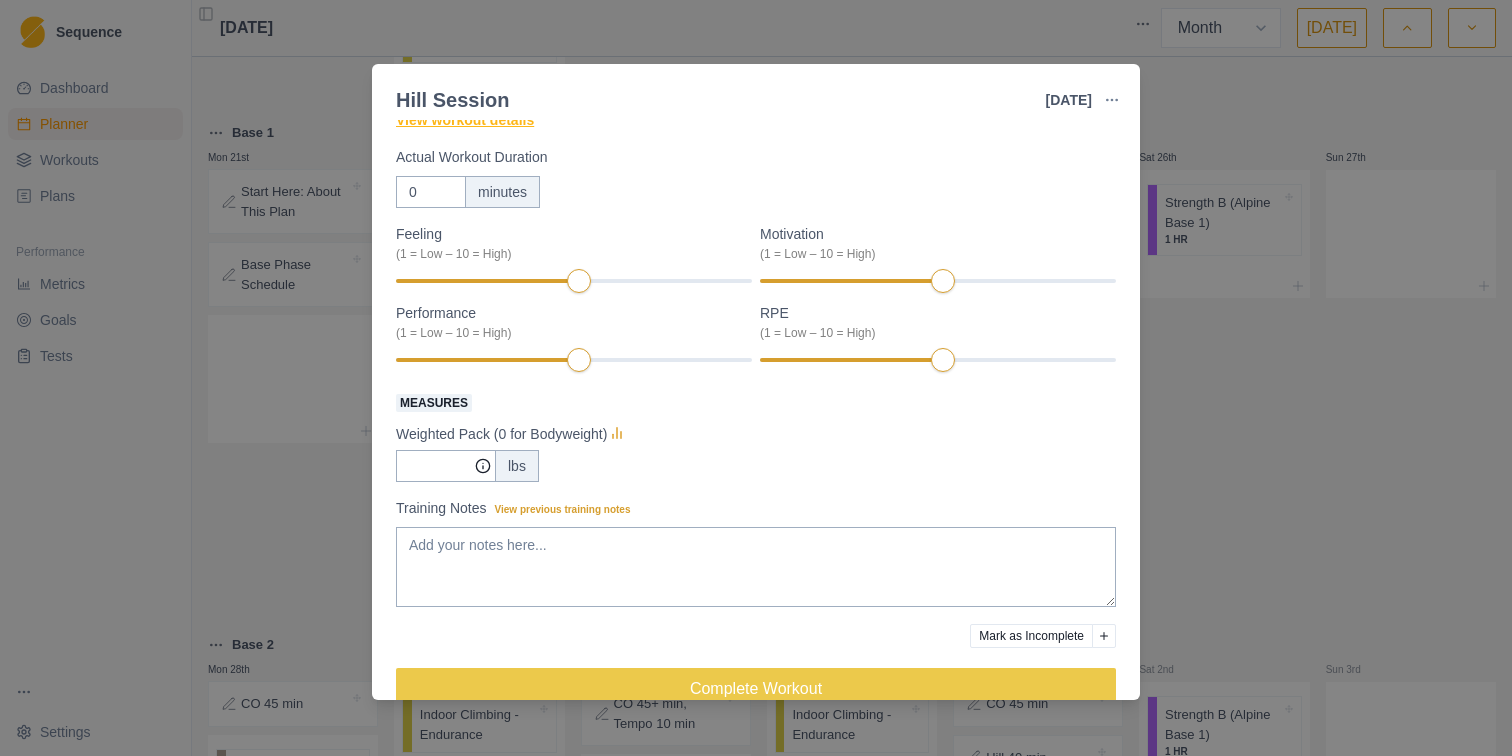 scroll, scrollTop: 136, scrollLeft: 0, axis: vertical 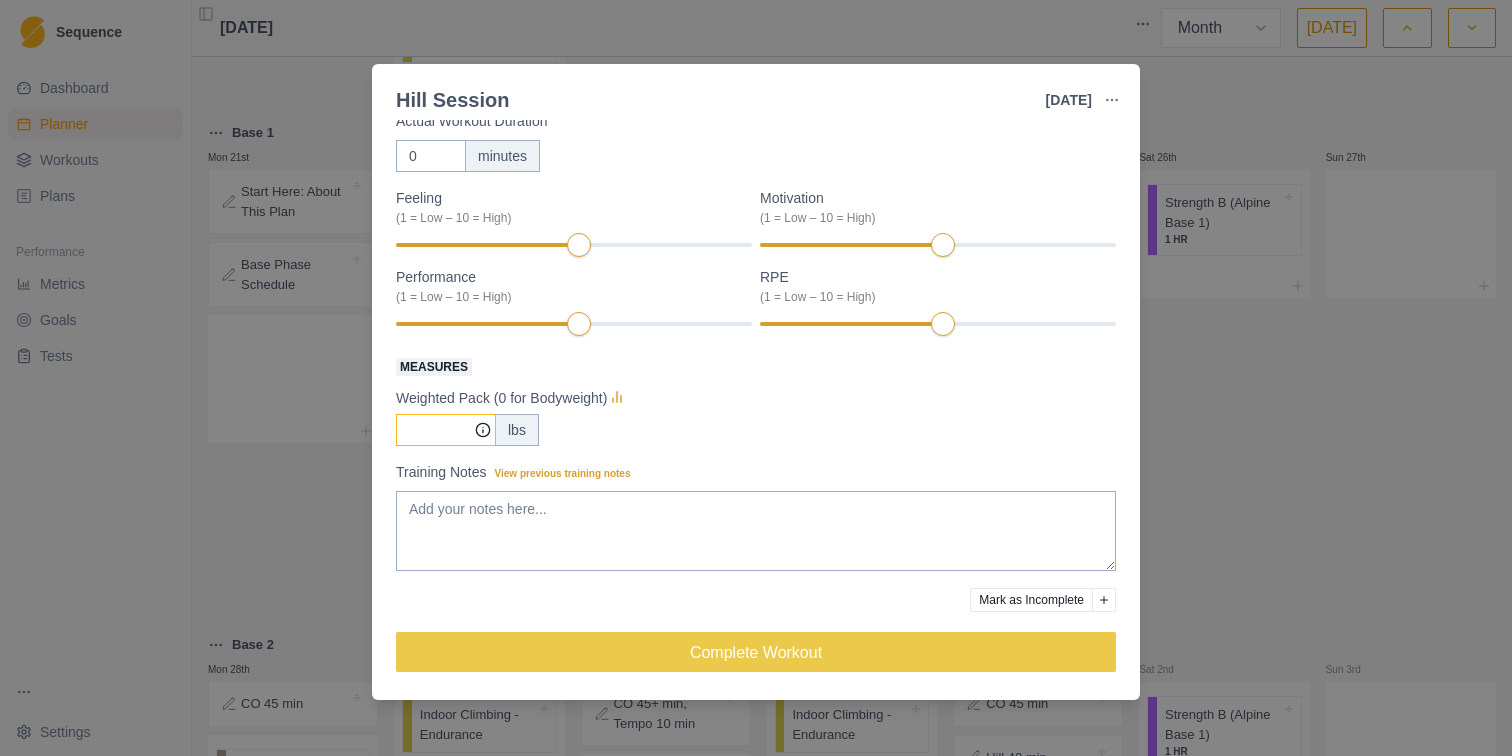 click on "Measures" at bounding box center (446, 430) 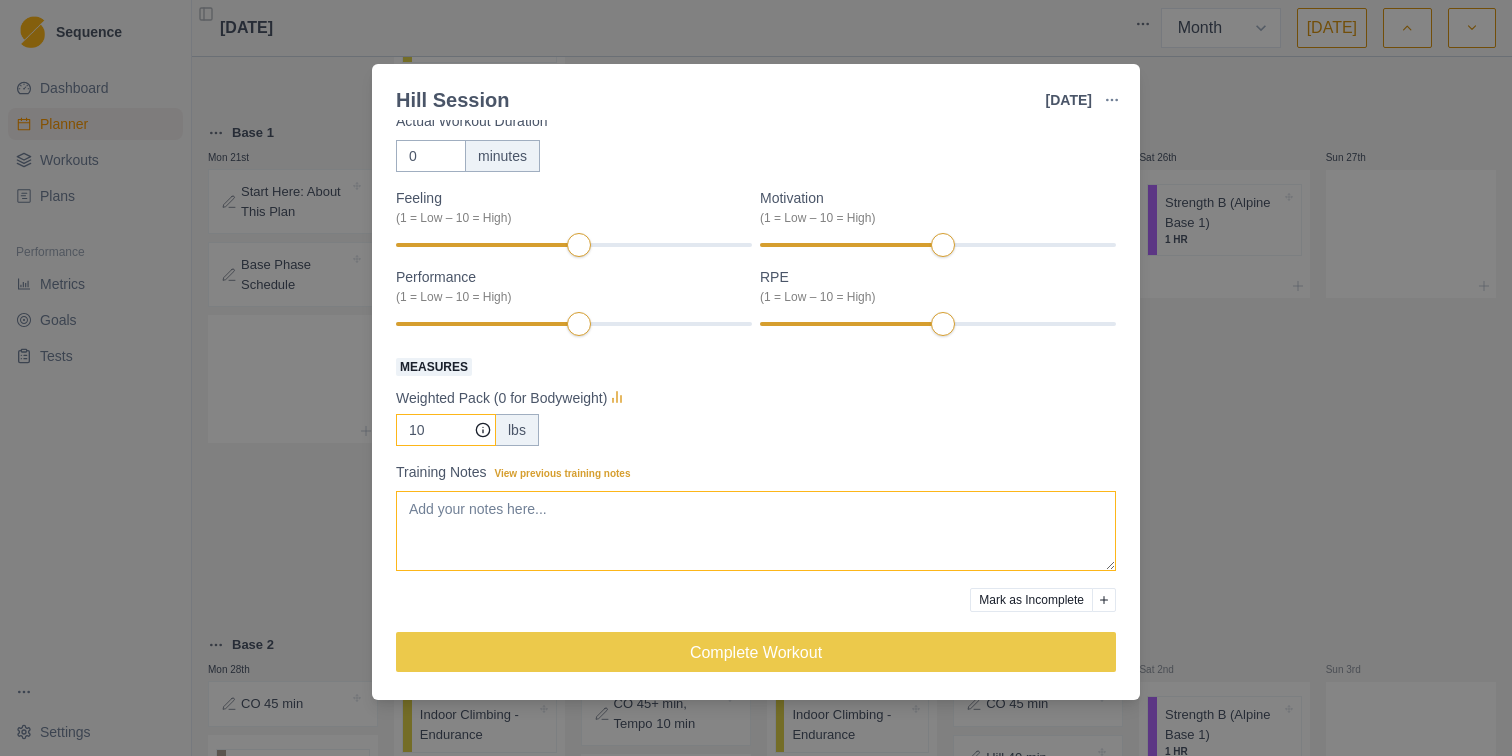 type on "10" 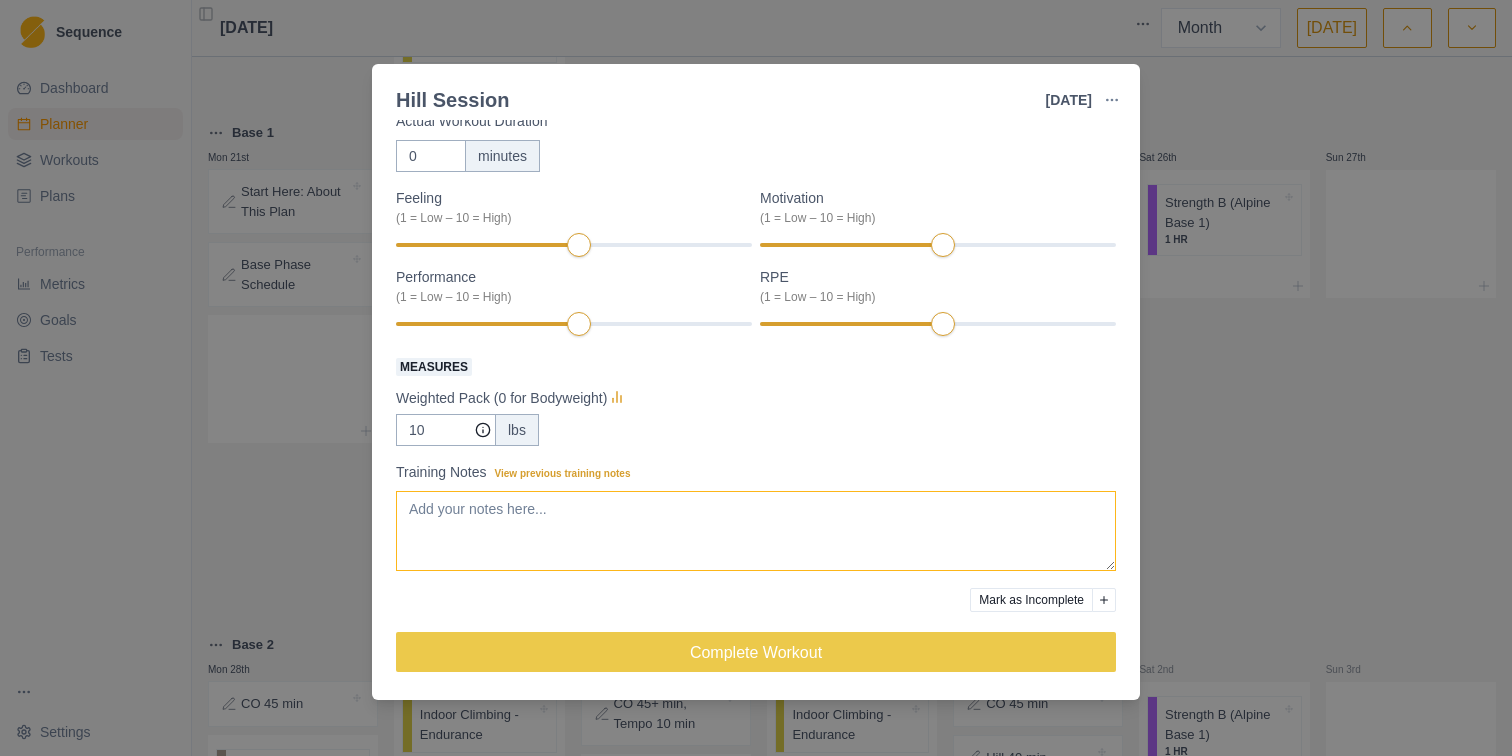 click on "Training Notes View previous training notes" at bounding box center [756, 531] 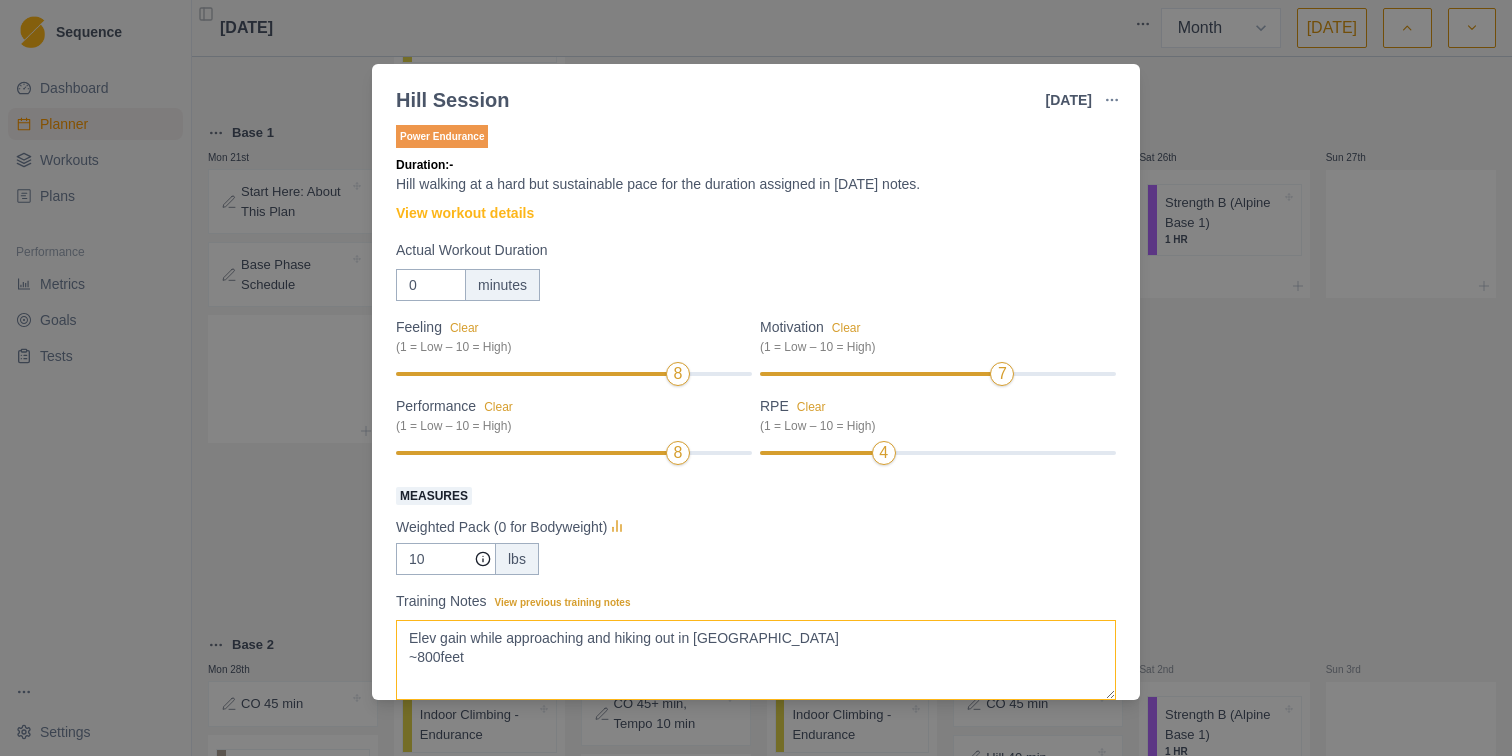 scroll, scrollTop: 0, scrollLeft: 0, axis: both 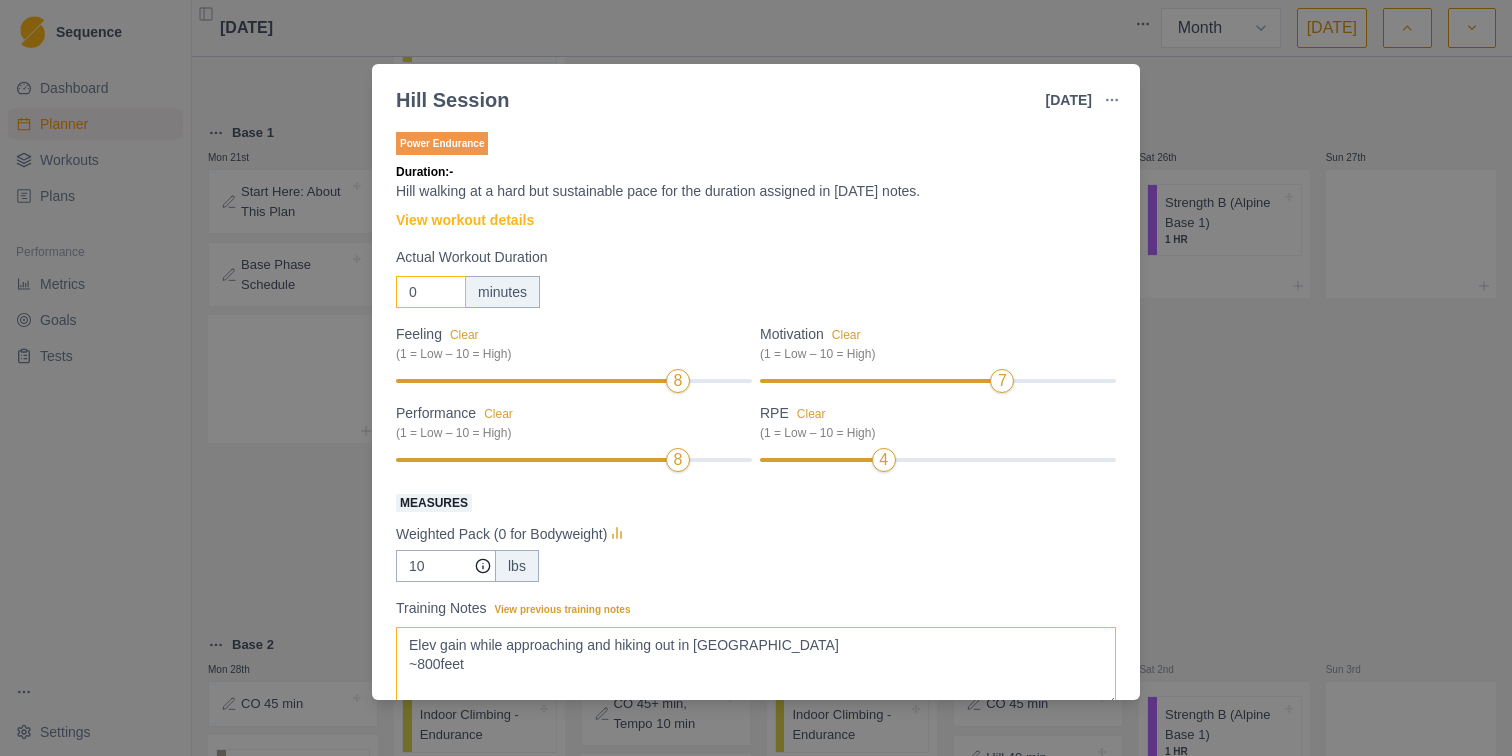 type on "Elev gain while approaching and hiking out in [GEOGRAPHIC_DATA]
~800feet" 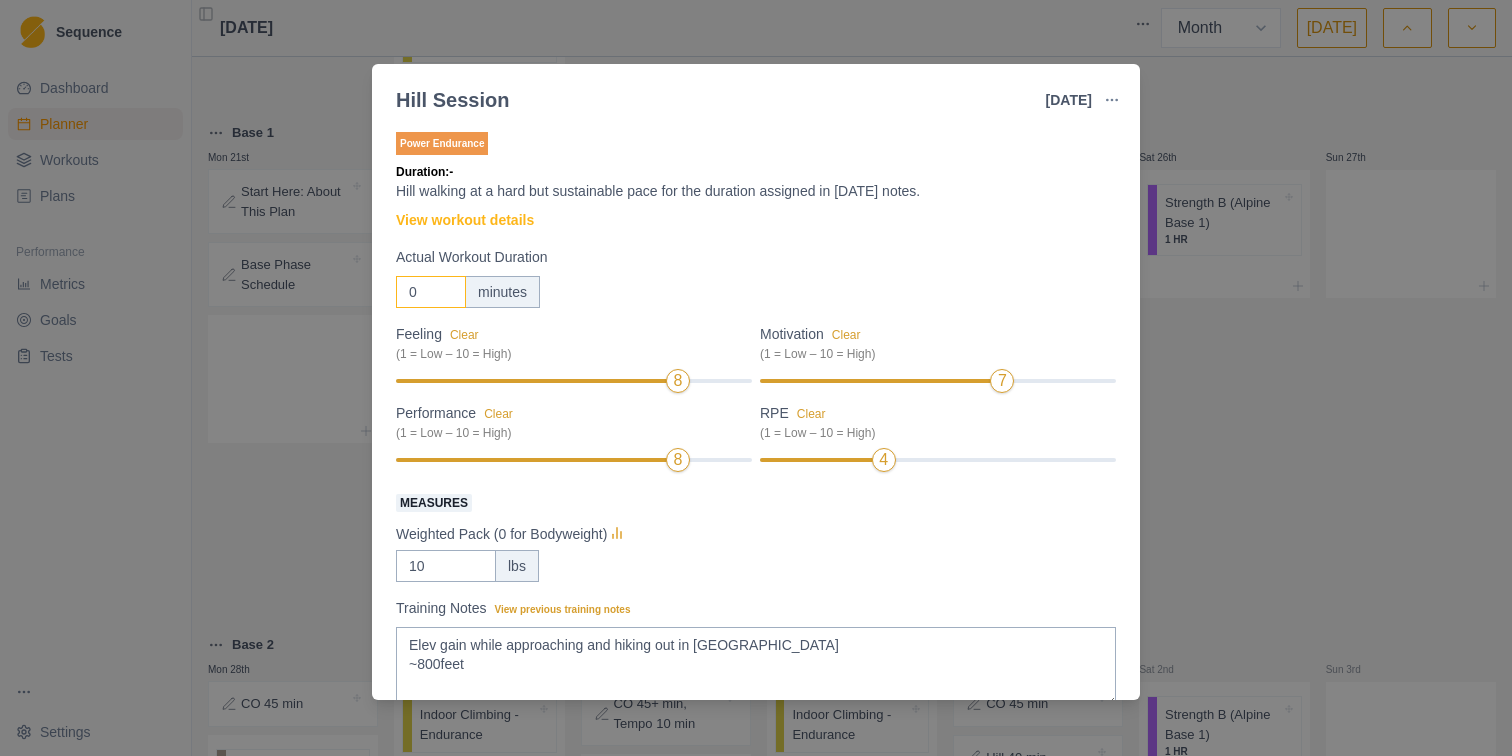 click on "0" at bounding box center (431, 292) 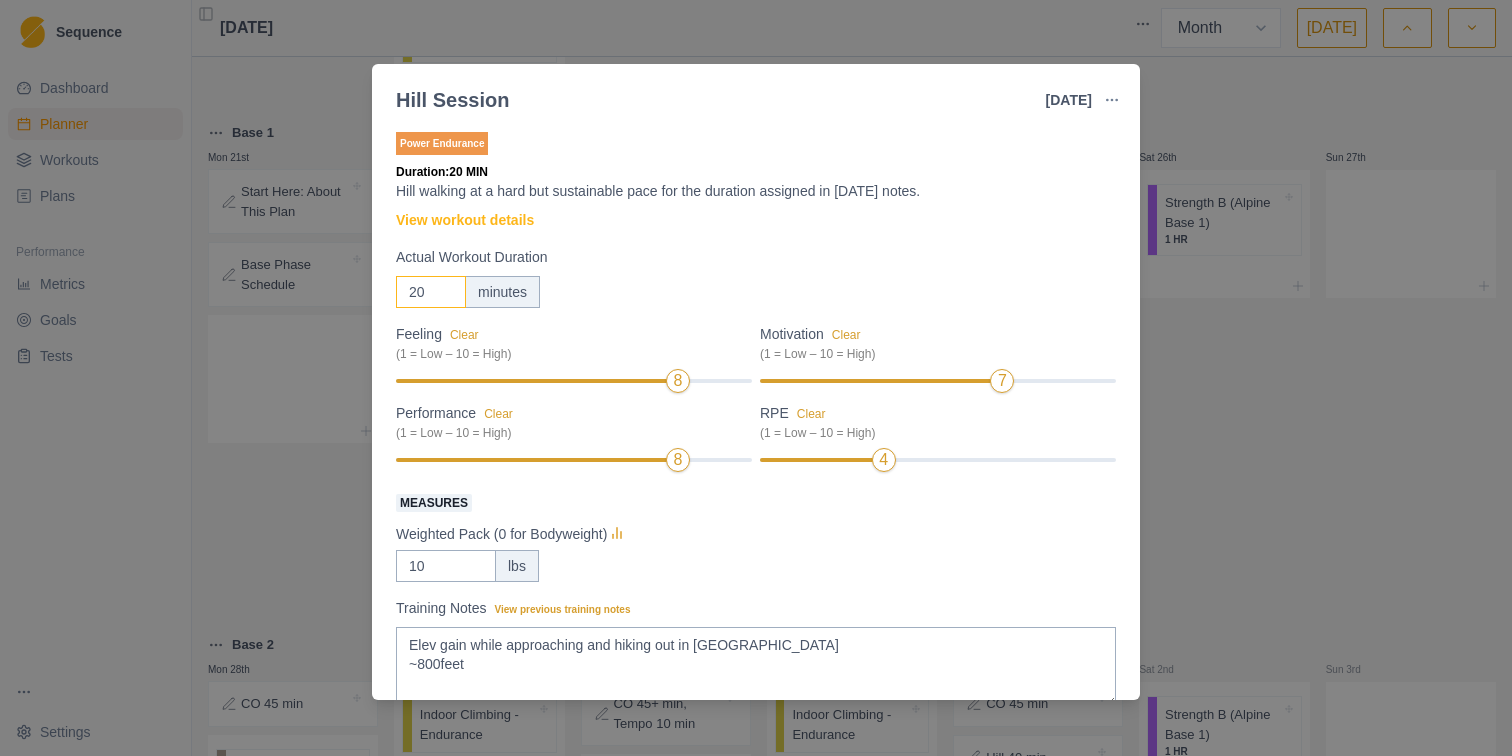 scroll, scrollTop: 136, scrollLeft: 0, axis: vertical 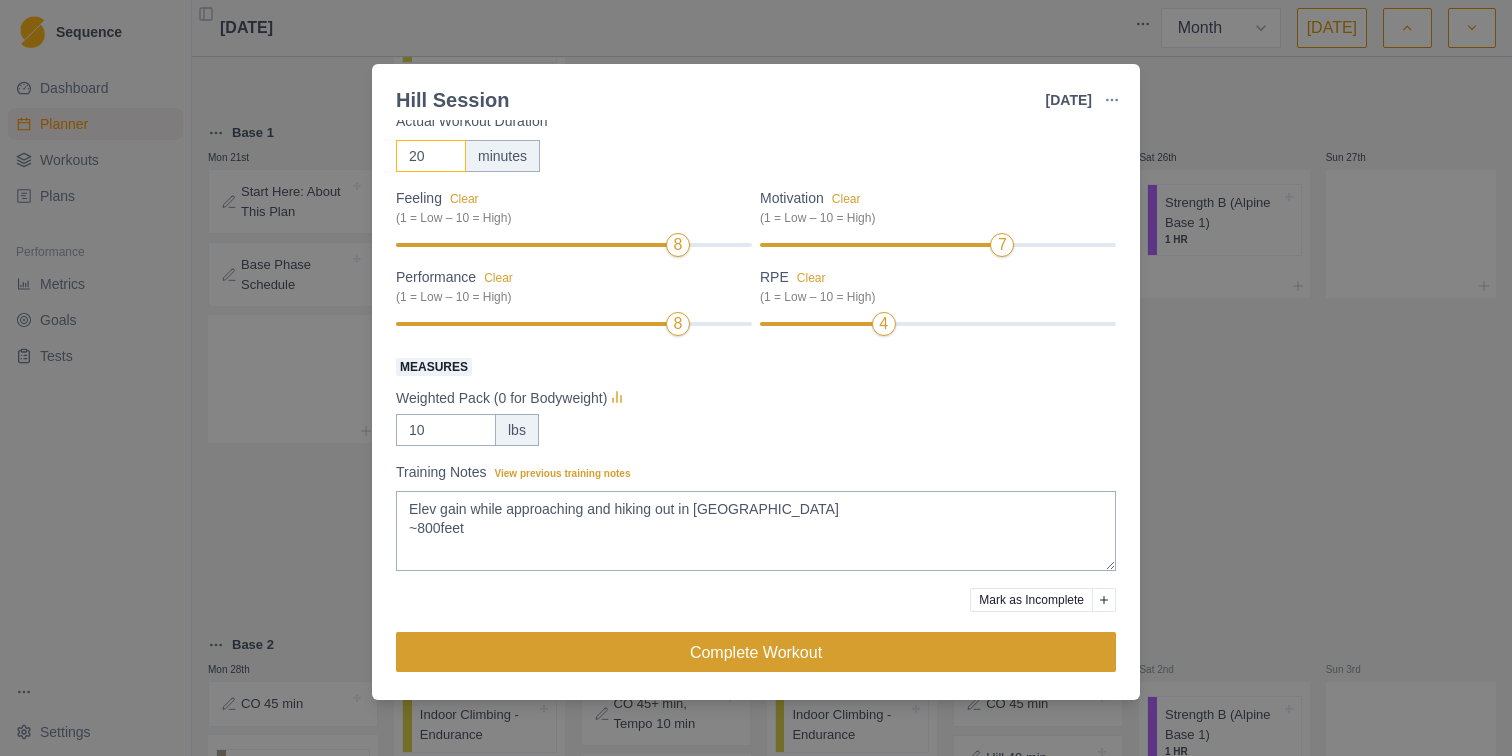 type on "20" 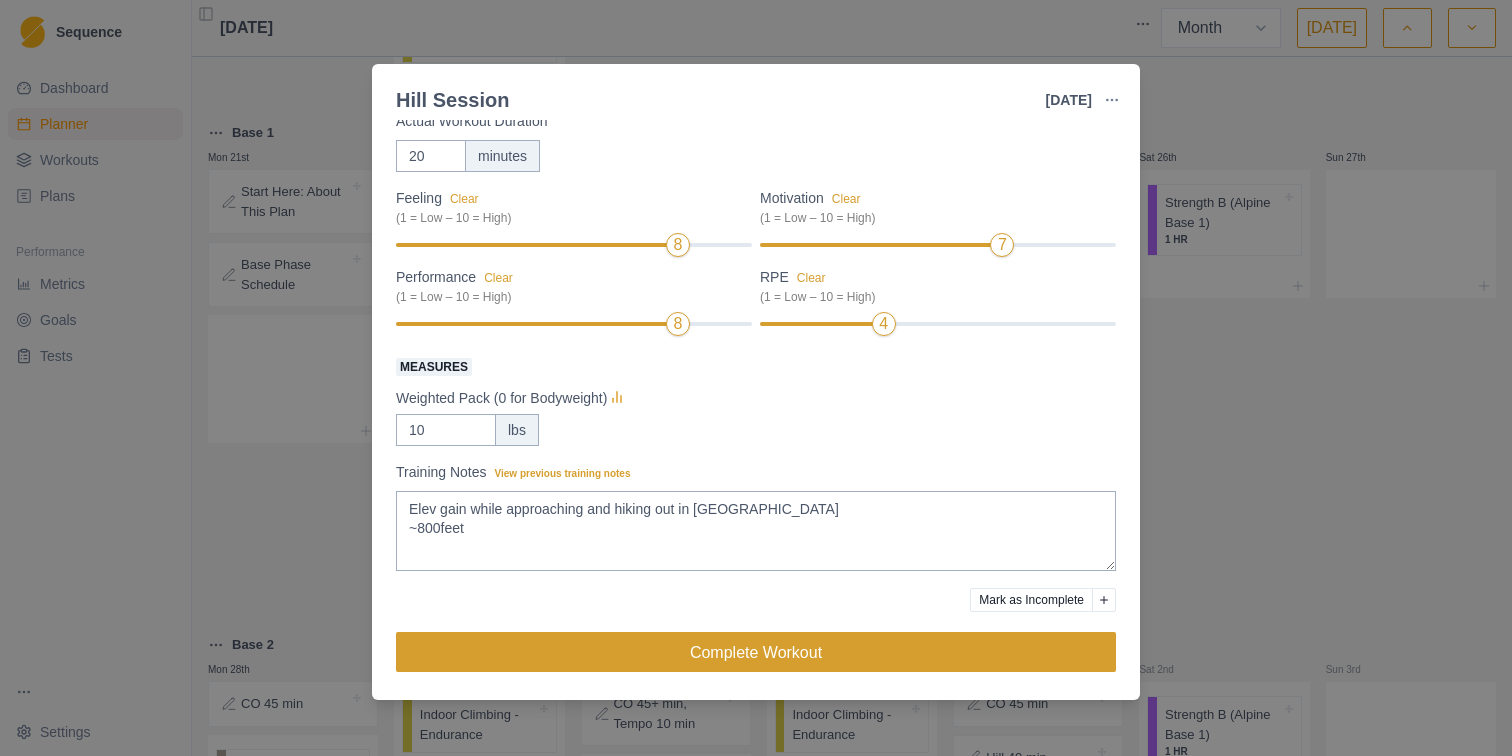 click on "Complete Workout" at bounding box center (756, 652) 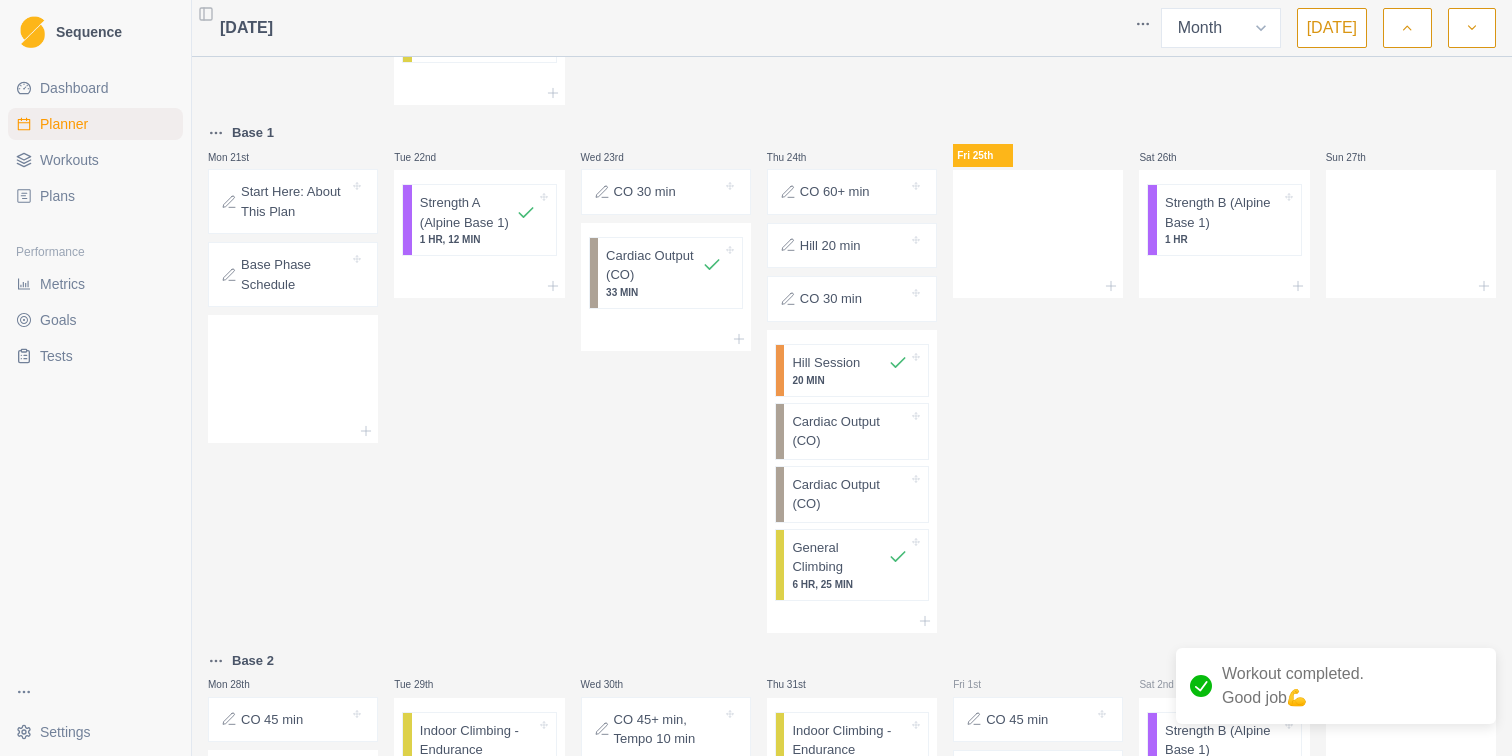 click on "Hill 20 min" at bounding box center (830, 246) 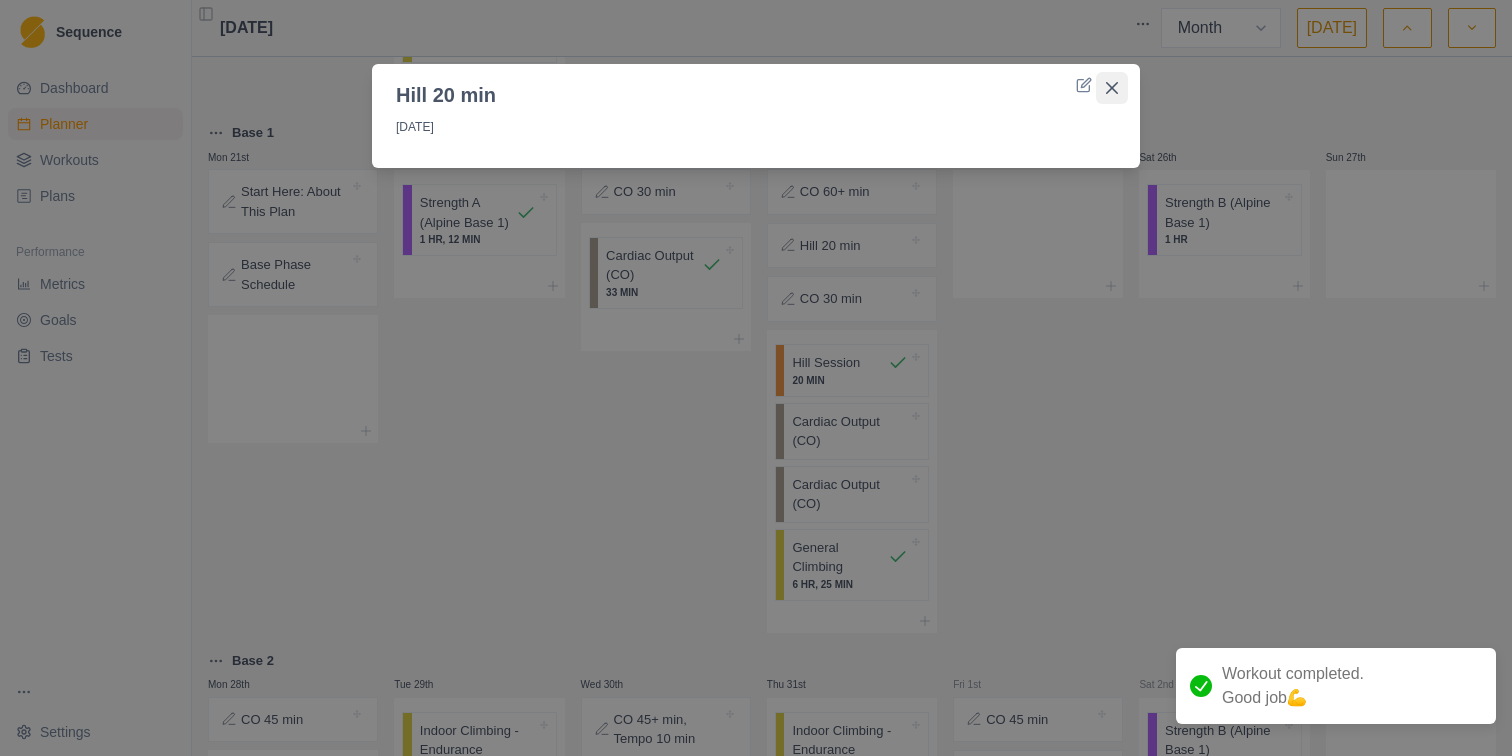 click at bounding box center (1112, 88) 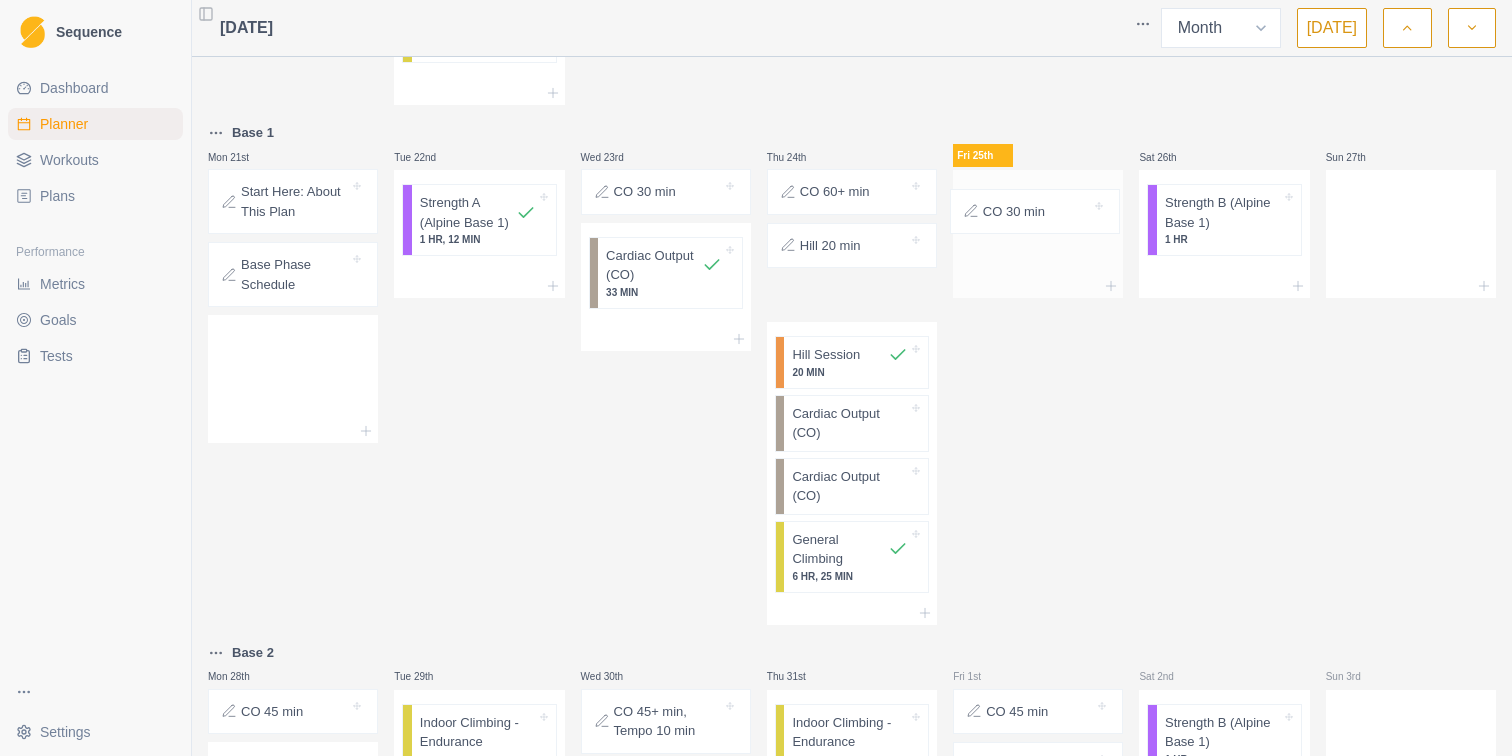drag, startPoint x: 836, startPoint y: 301, endPoint x: 1023, endPoint y: 210, distance: 207.96634 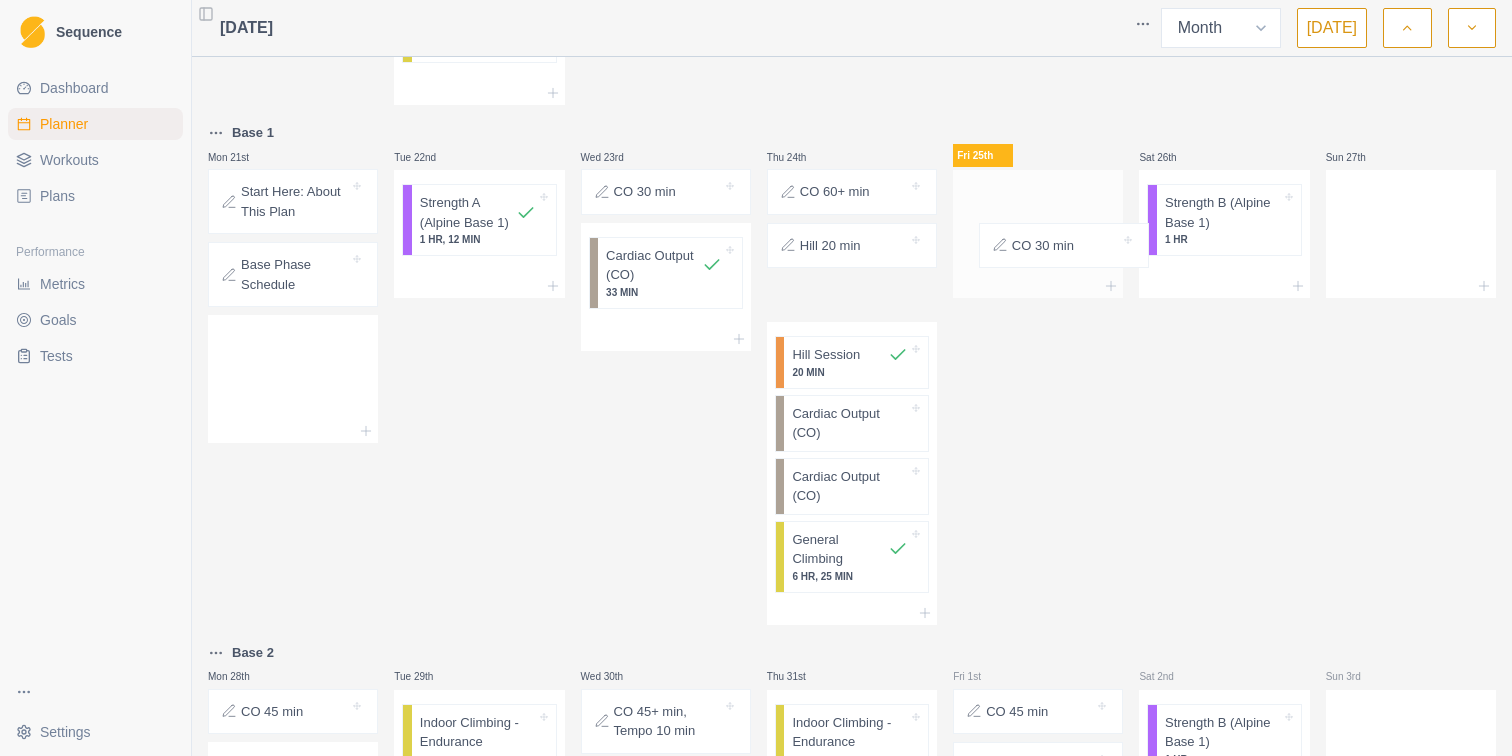 drag, startPoint x: 844, startPoint y: 305, endPoint x: 1068, endPoint y: 204, distance: 245.71732 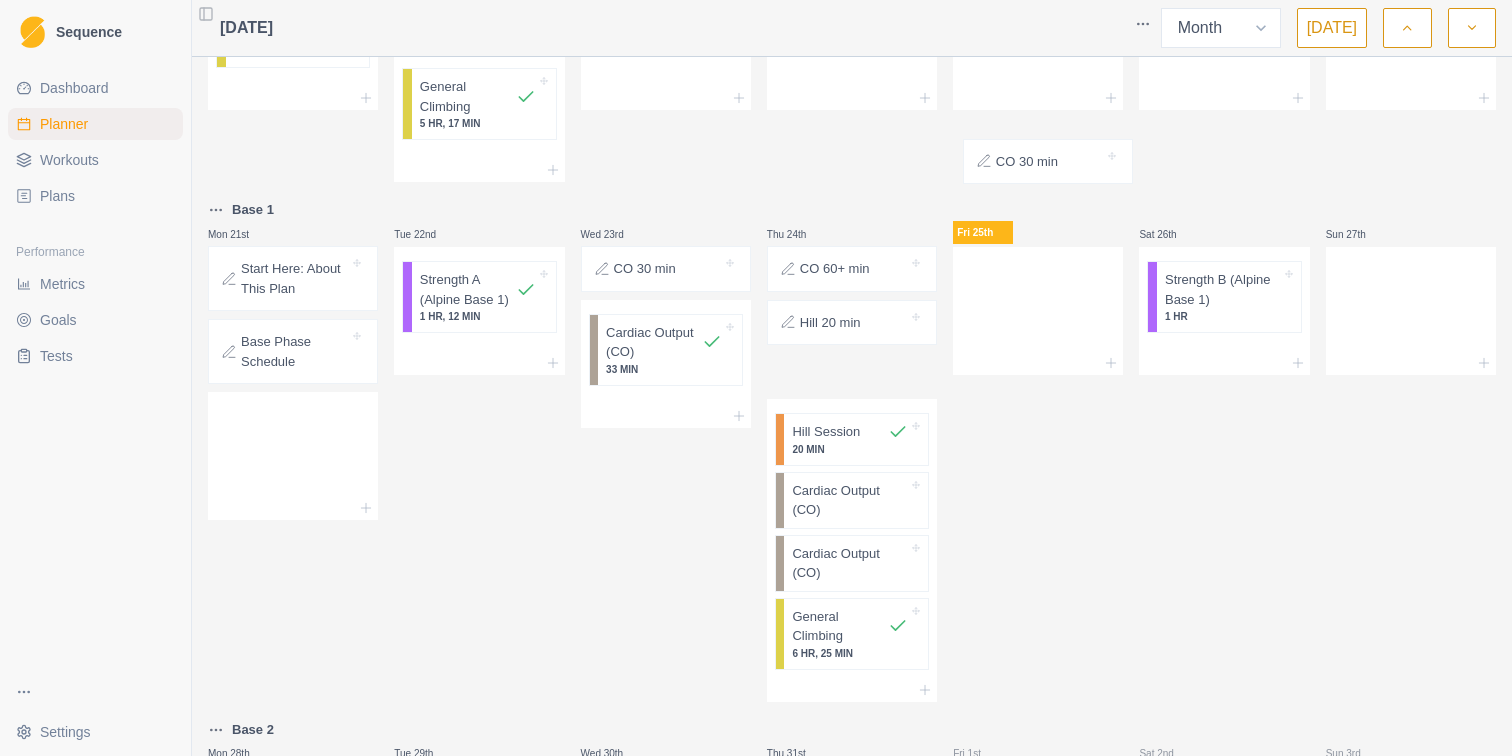 scroll, scrollTop: 586, scrollLeft: 0, axis: vertical 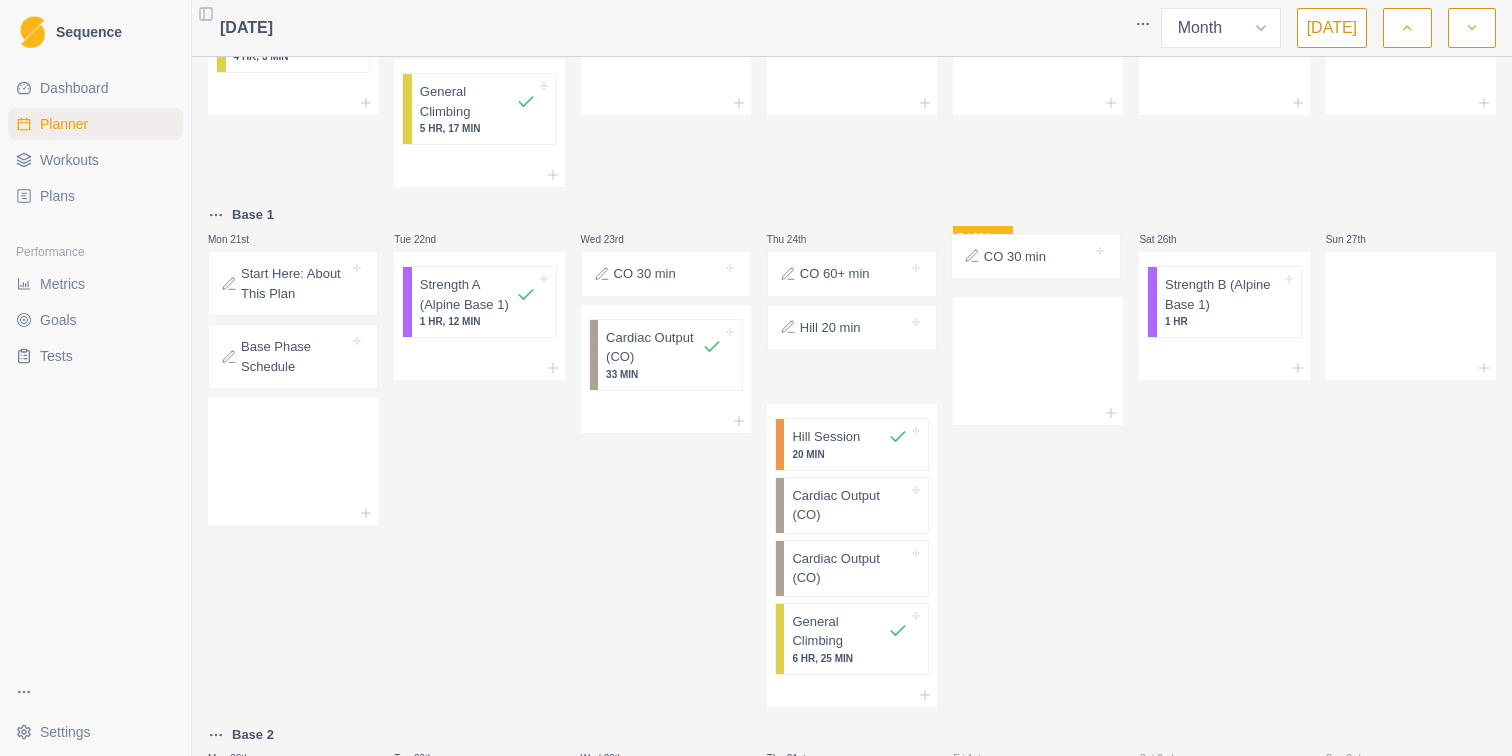 drag, startPoint x: 848, startPoint y: 308, endPoint x: 1039, endPoint y: 263, distance: 196.22946 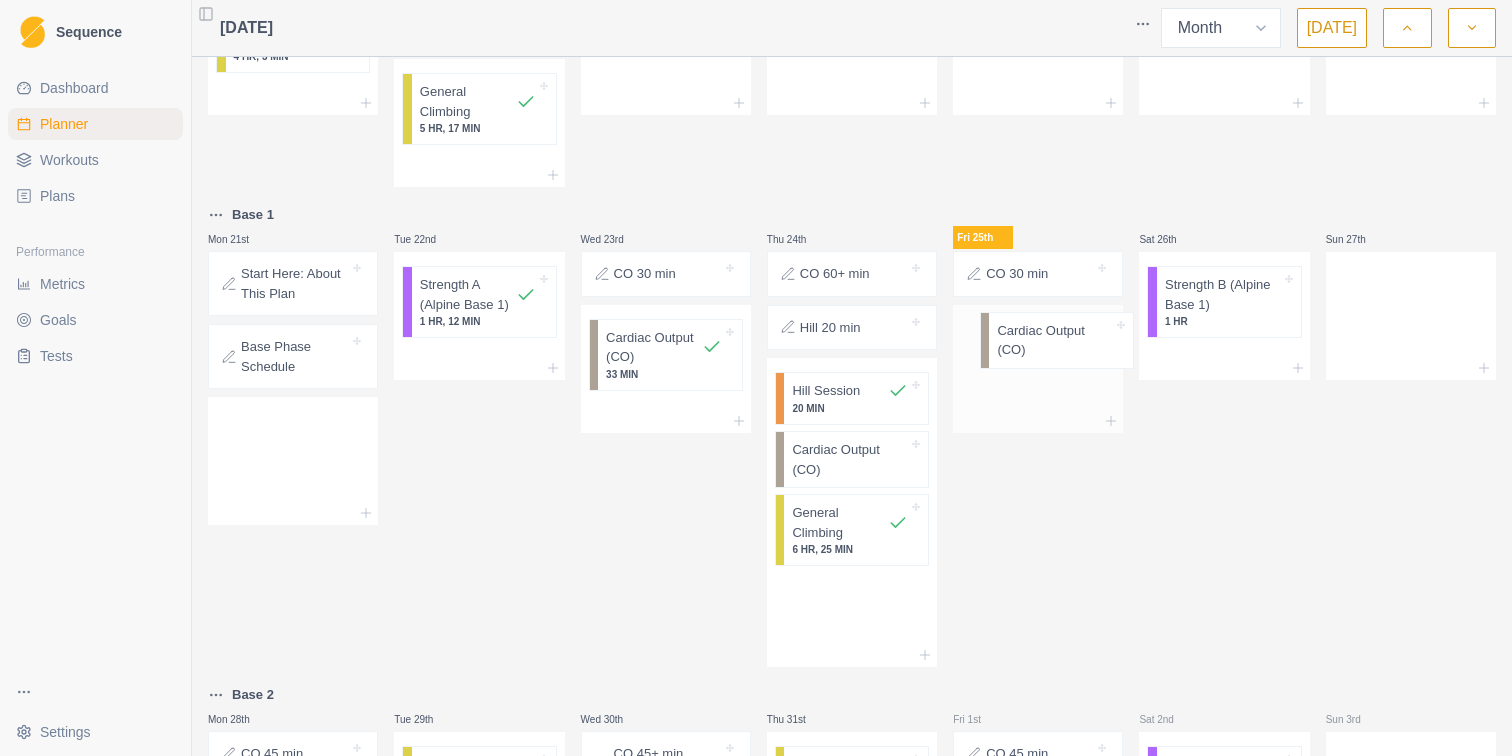 drag, startPoint x: 804, startPoint y: 479, endPoint x: 1020, endPoint y: 348, distance: 252.62027 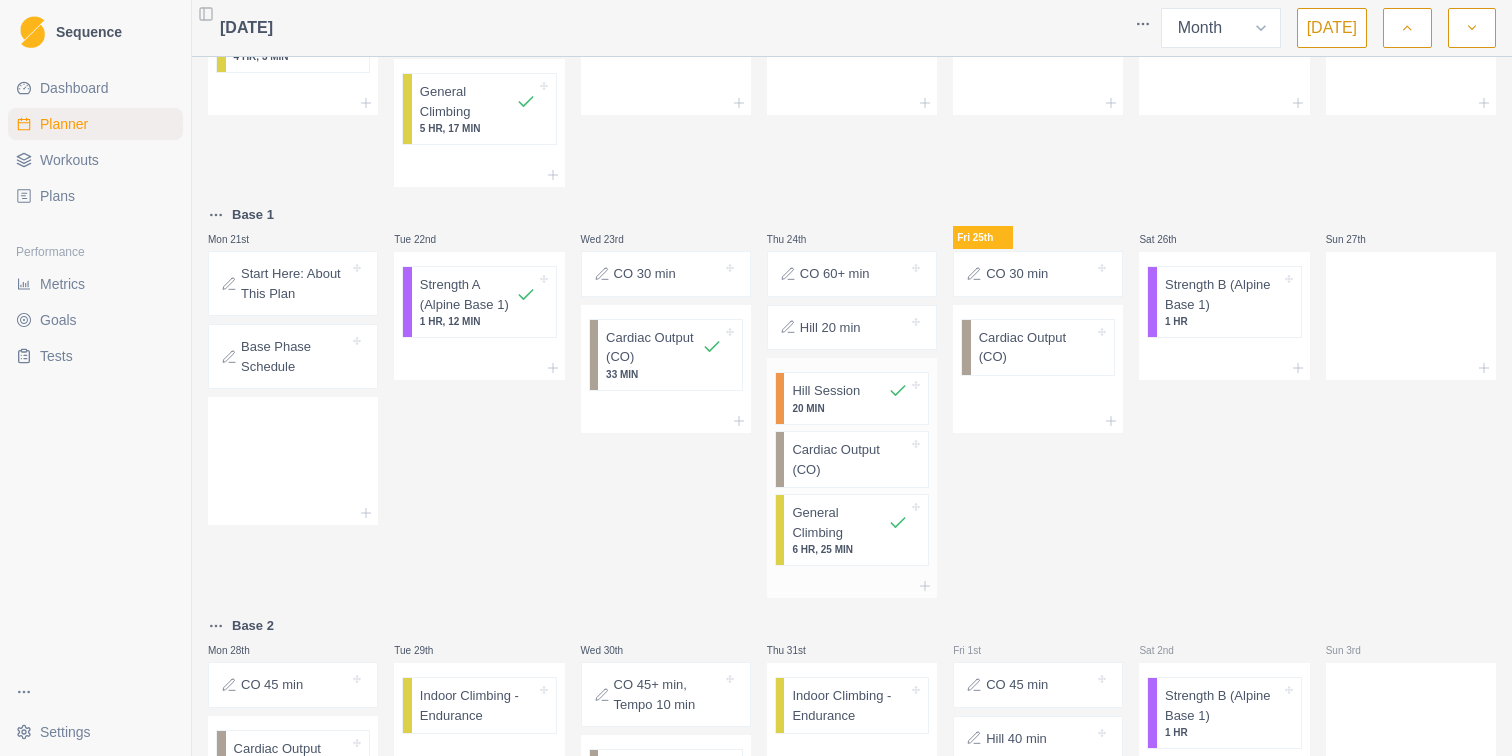 click on "Cardiac Output (CO)" at bounding box center (850, 459) 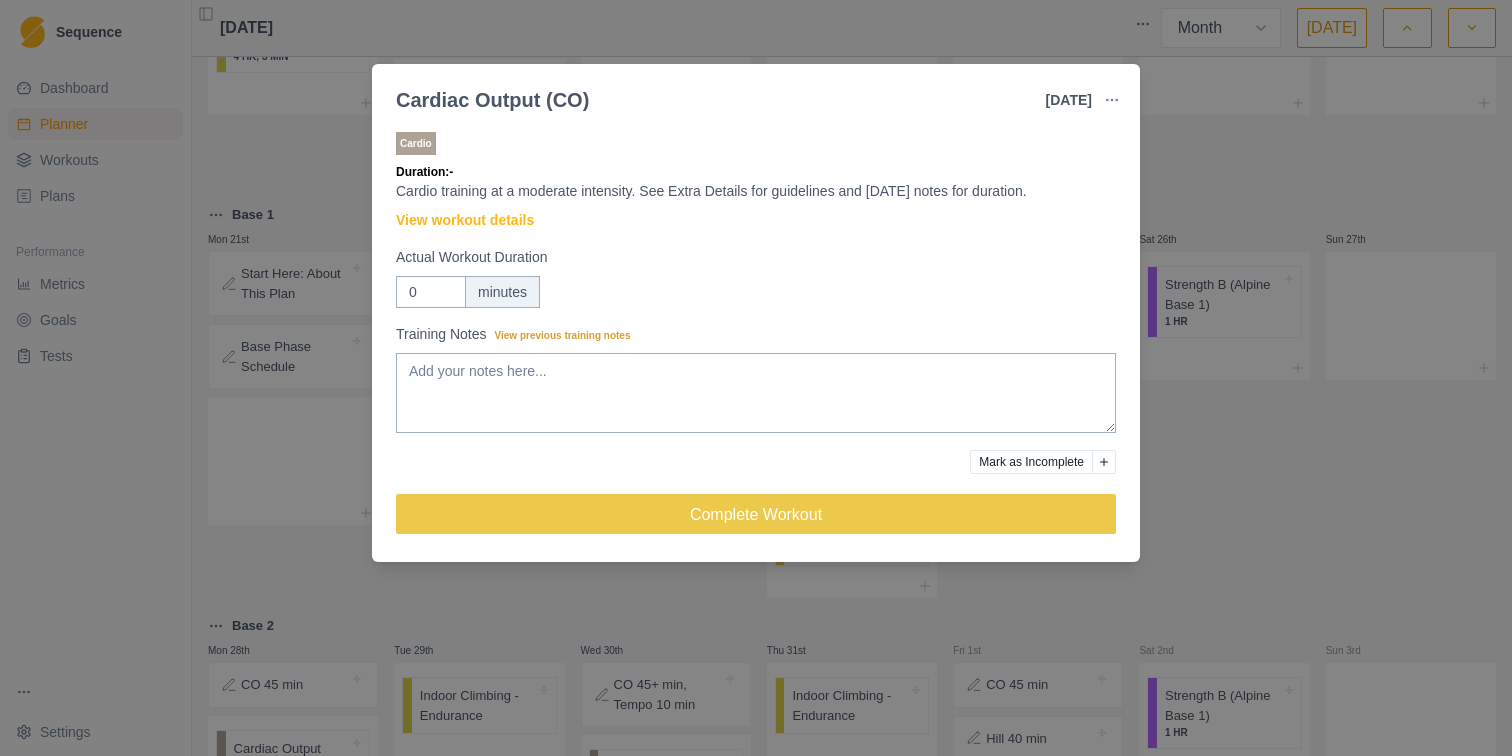 click on "Cardiac Output (CO) [DATE] Link To Goal View Workout Metrics Edit Original Workout Reschedule Workout Remove From Schedule Cardio Duration:  - Cardio training at a moderate intensity.  See Extra Details for guidelines and [DATE] notes for duration. View workout details Actual Workout Duration 0 minutes Training Notes View previous training notes Mark as Incomplete Complete Workout" at bounding box center (756, 378) 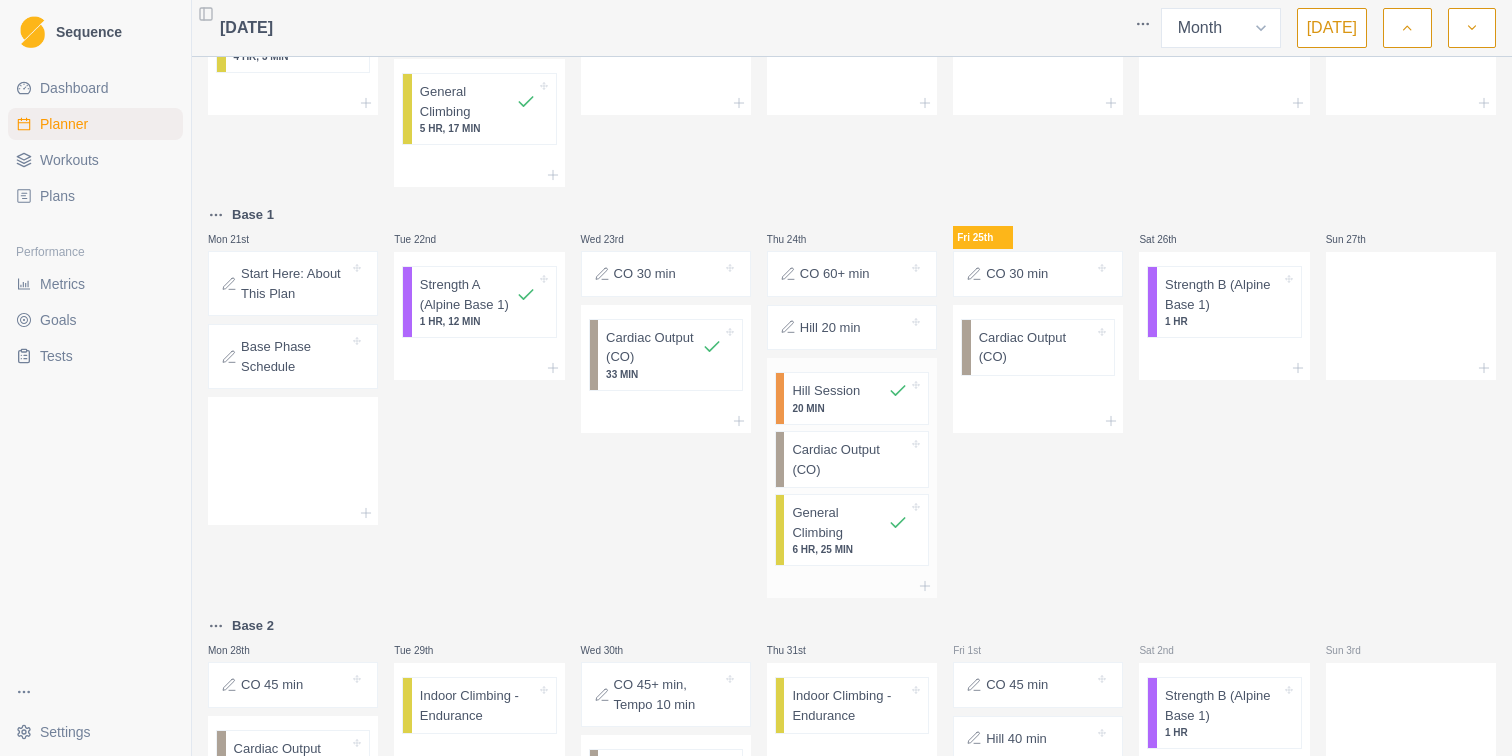 click on "Hill Session" at bounding box center (826, 391) 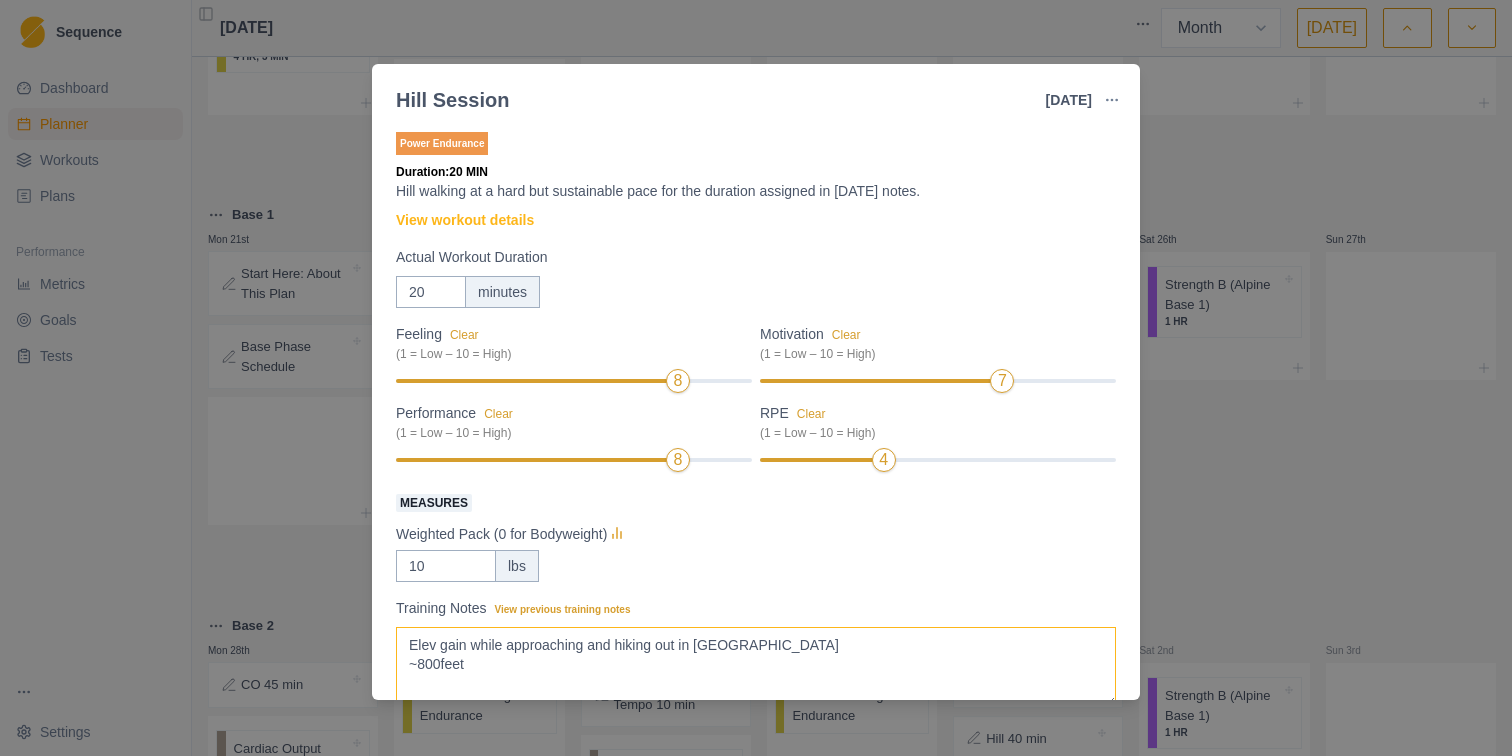 drag, startPoint x: 480, startPoint y: 664, endPoint x: 407, endPoint y: 645, distance: 75.43209 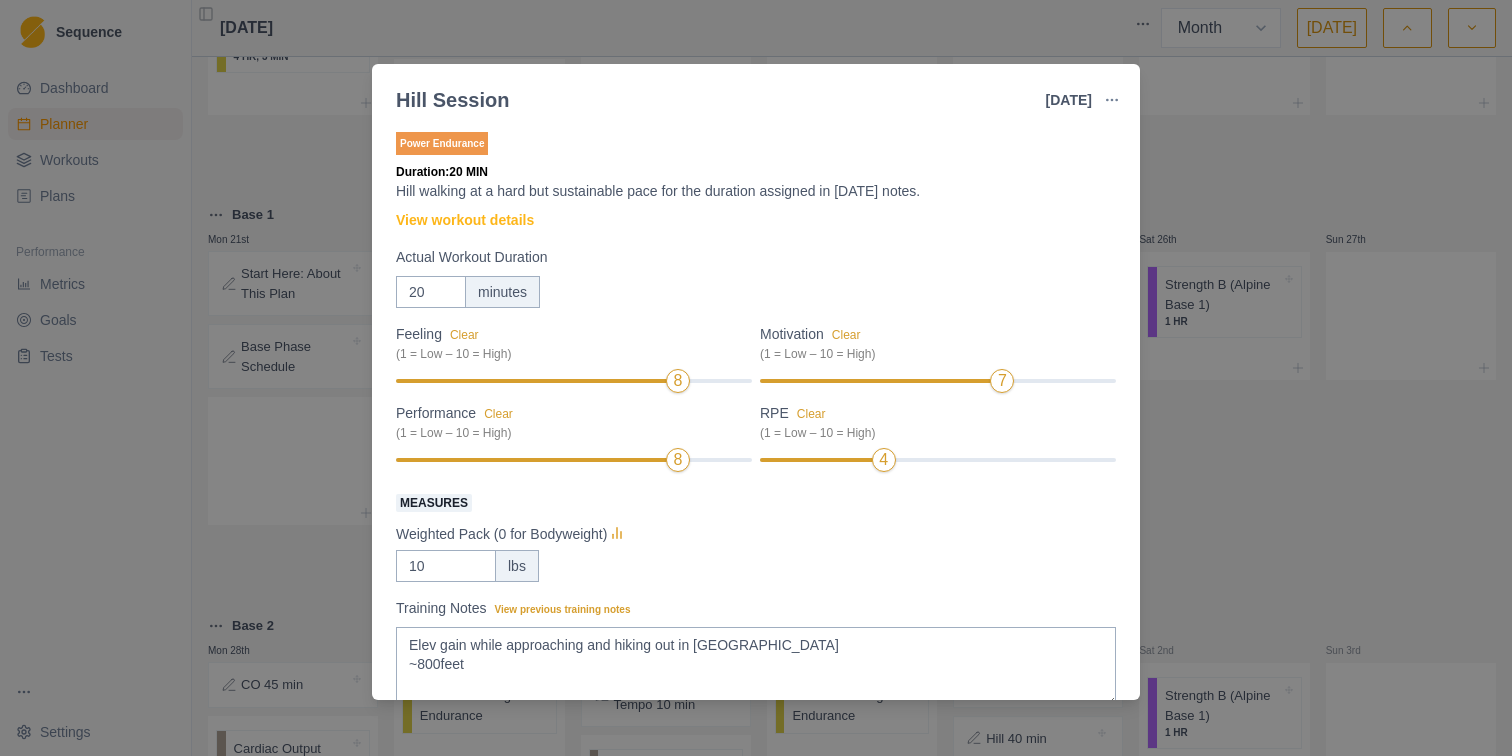click on "Hill Session [DATE] Link To Goal View Workout Metrics Edit Original Workout Reschedule Workout Remove From Schedule Power Endurance Duration:  20 MIN Hill walking at a hard but sustainable pace for the duration assigned in [DATE] notes. View workout details Actual Workout Duration 20 minutes Feeling Clear (1 = Low – 10 = High) 8 Motivation Clear (1 = Low – 10 = High) 7 Performance Clear (1 = Low – 10 = High) 8 RPE Clear (1 = Low – 10 = High) 4 Measures Weighted Pack (0 for Bodyweight) 10 lbs Training Notes View previous training notes Elev gain while approaching and hiking out in [GEOGRAPHIC_DATA]
~800feet Mark as Incomplete Reschedule Update" at bounding box center (756, 378) 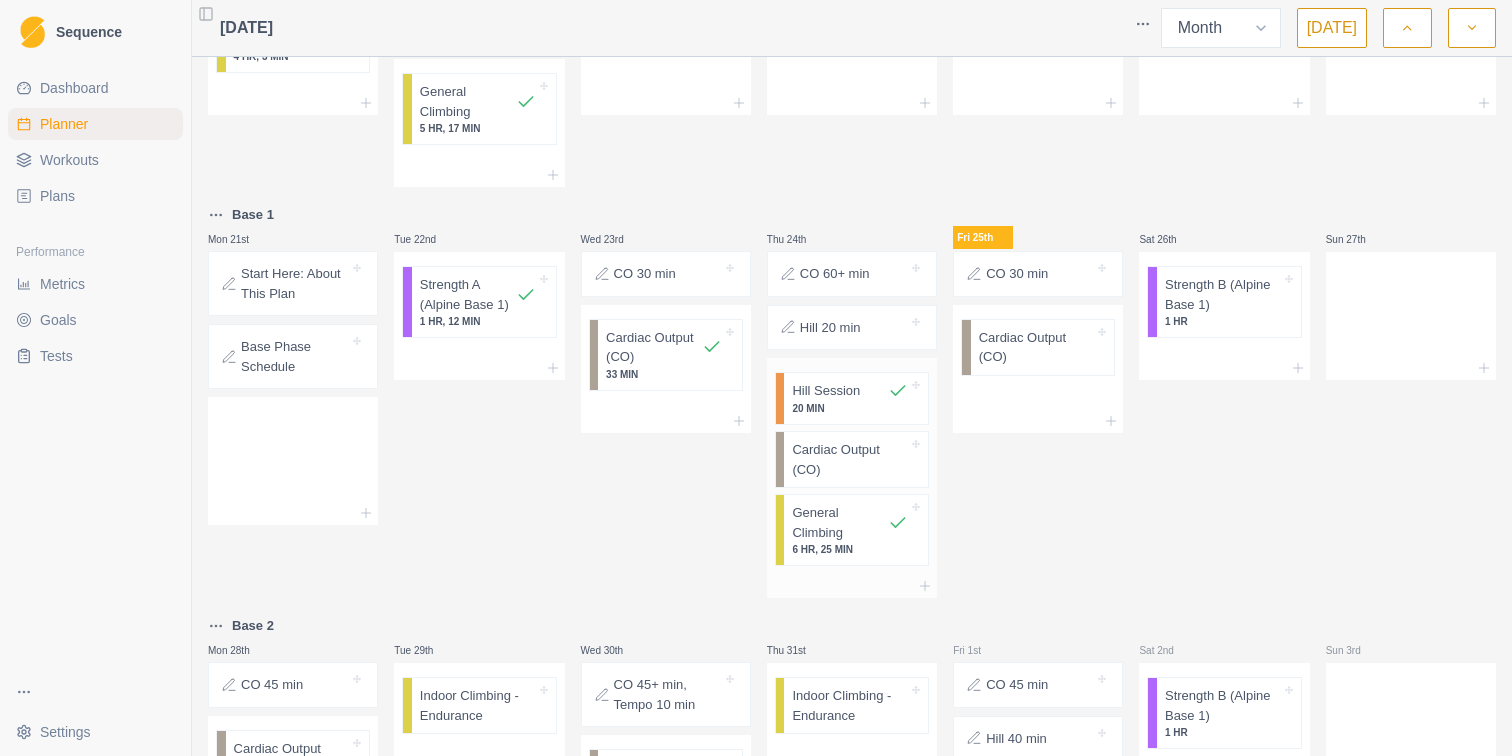 click on "Cardiac Output (CO)" at bounding box center (850, 459) 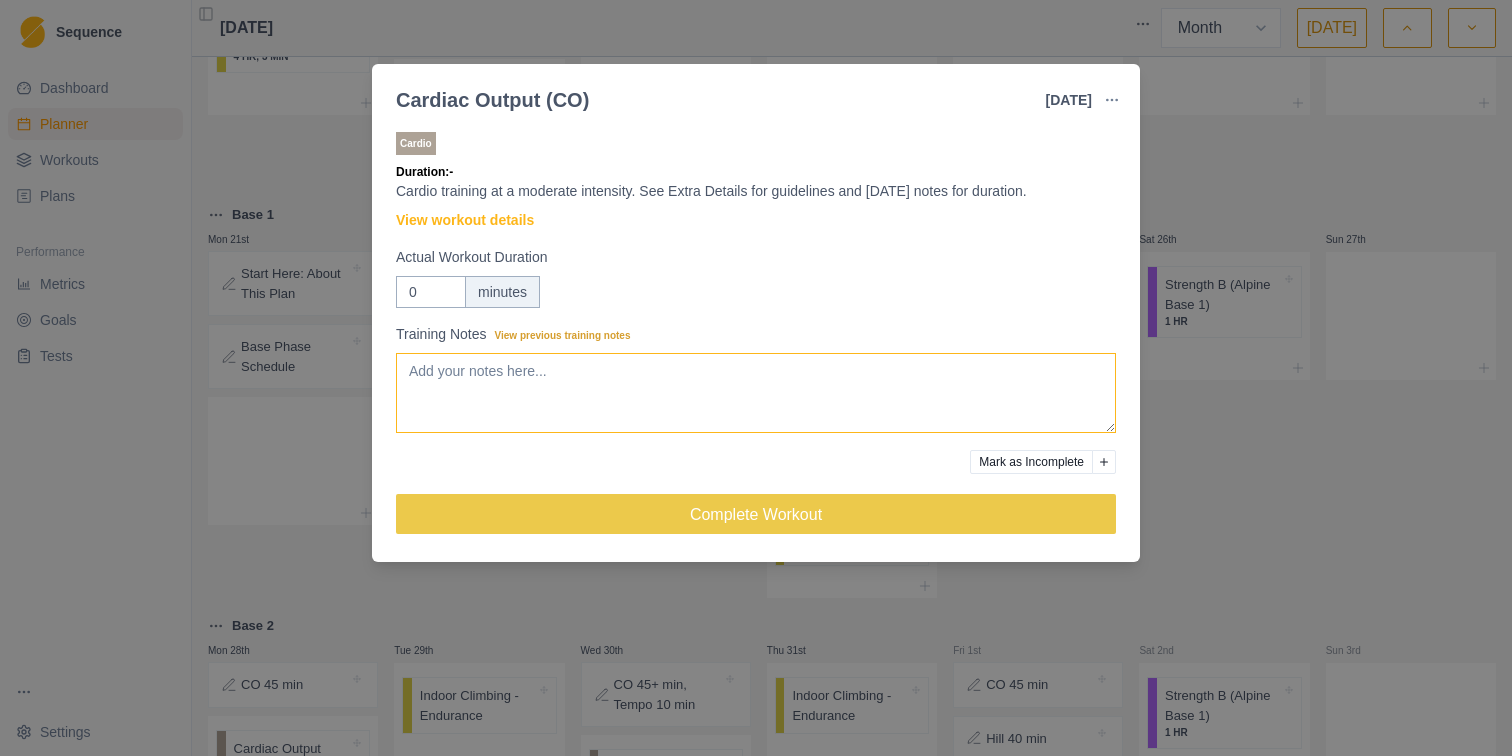 click on "Training Notes View previous training notes" at bounding box center (756, 393) 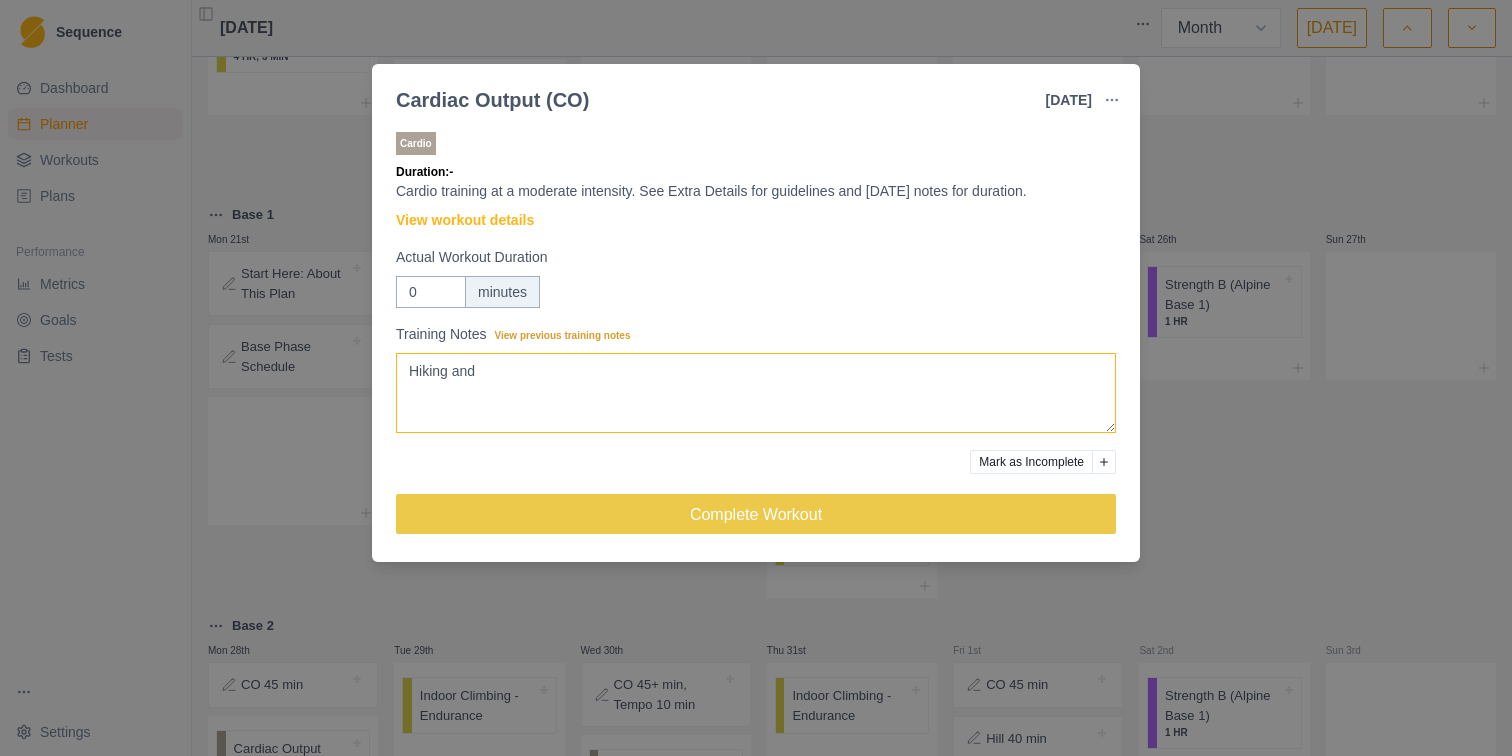 paste on "Elev gain while approaching and hiking out in [GEOGRAPHIC_DATA]
~800feet" 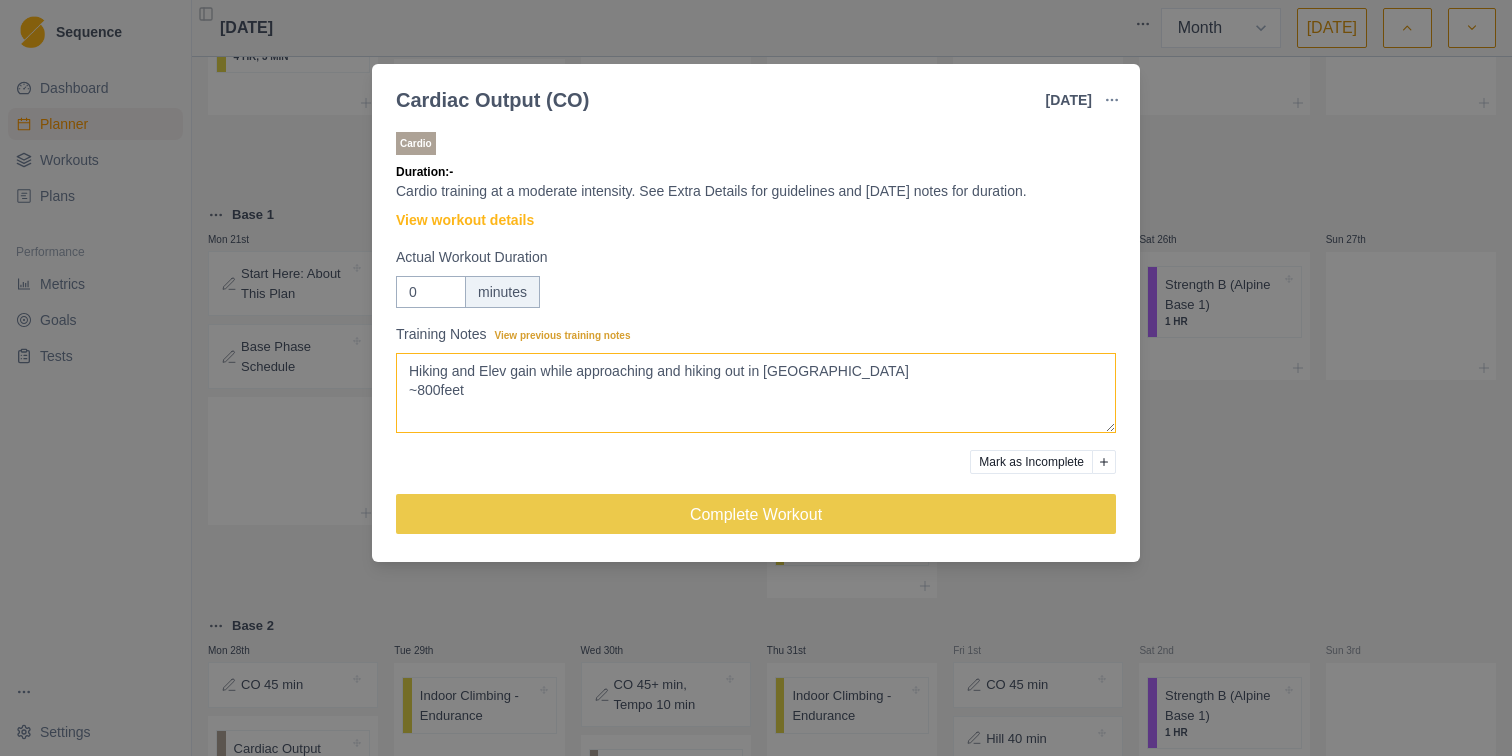 click on "Hiking and Elev gain while approaching and hiking out in [GEOGRAPHIC_DATA]
~800feet" at bounding box center (756, 393) 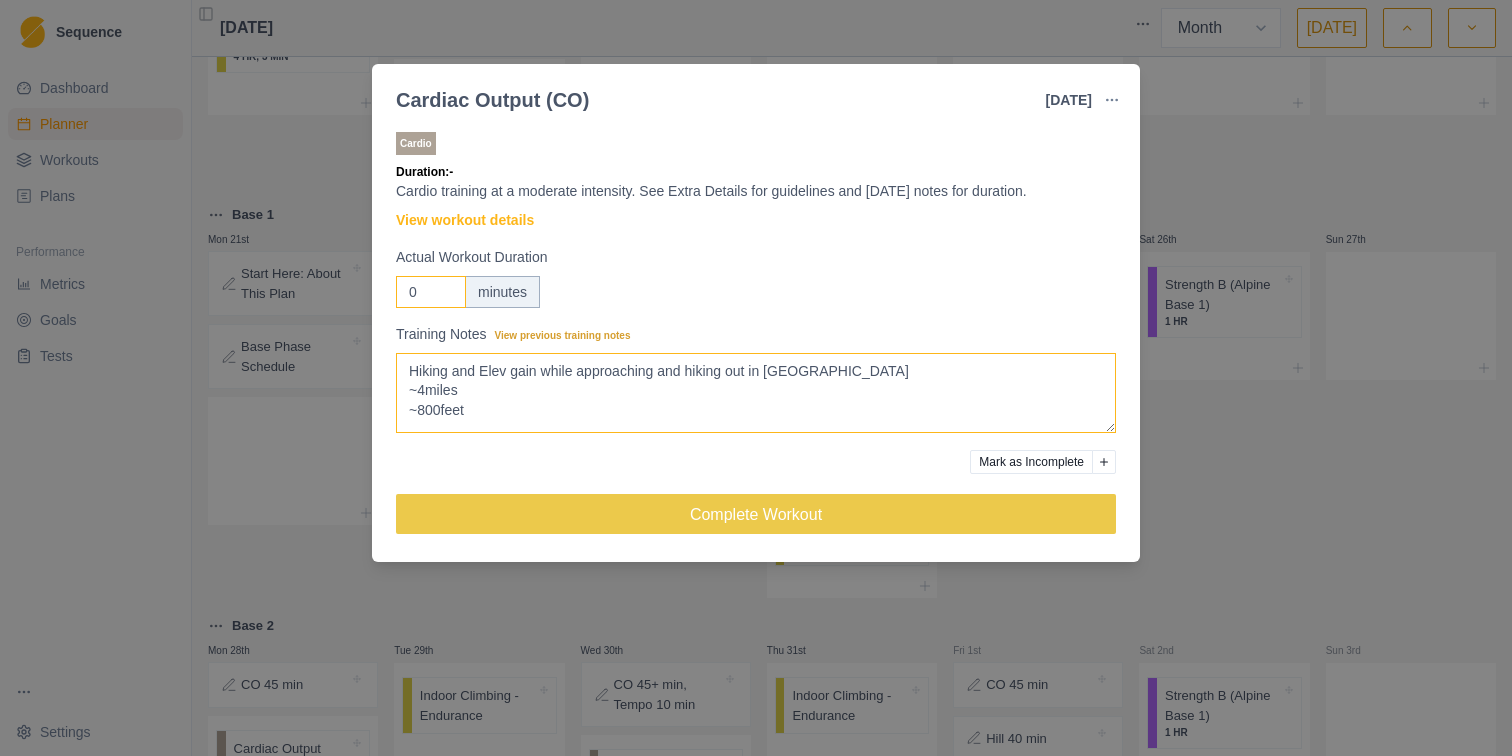 type on "Hiking and Elev gain while approaching and hiking out in [GEOGRAPHIC_DATA]
~4miles
~800feet" 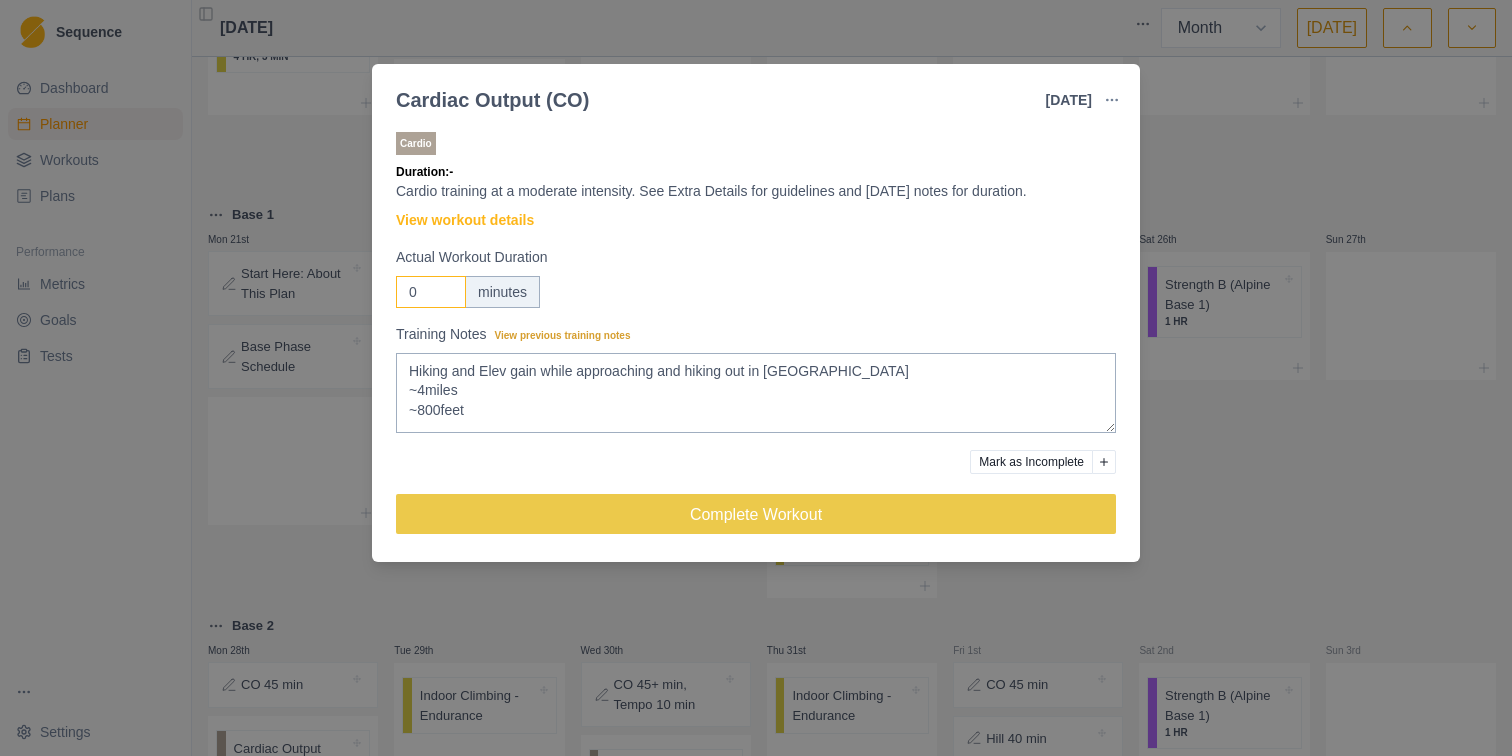 click on "0" at bounding box center (431, 292) 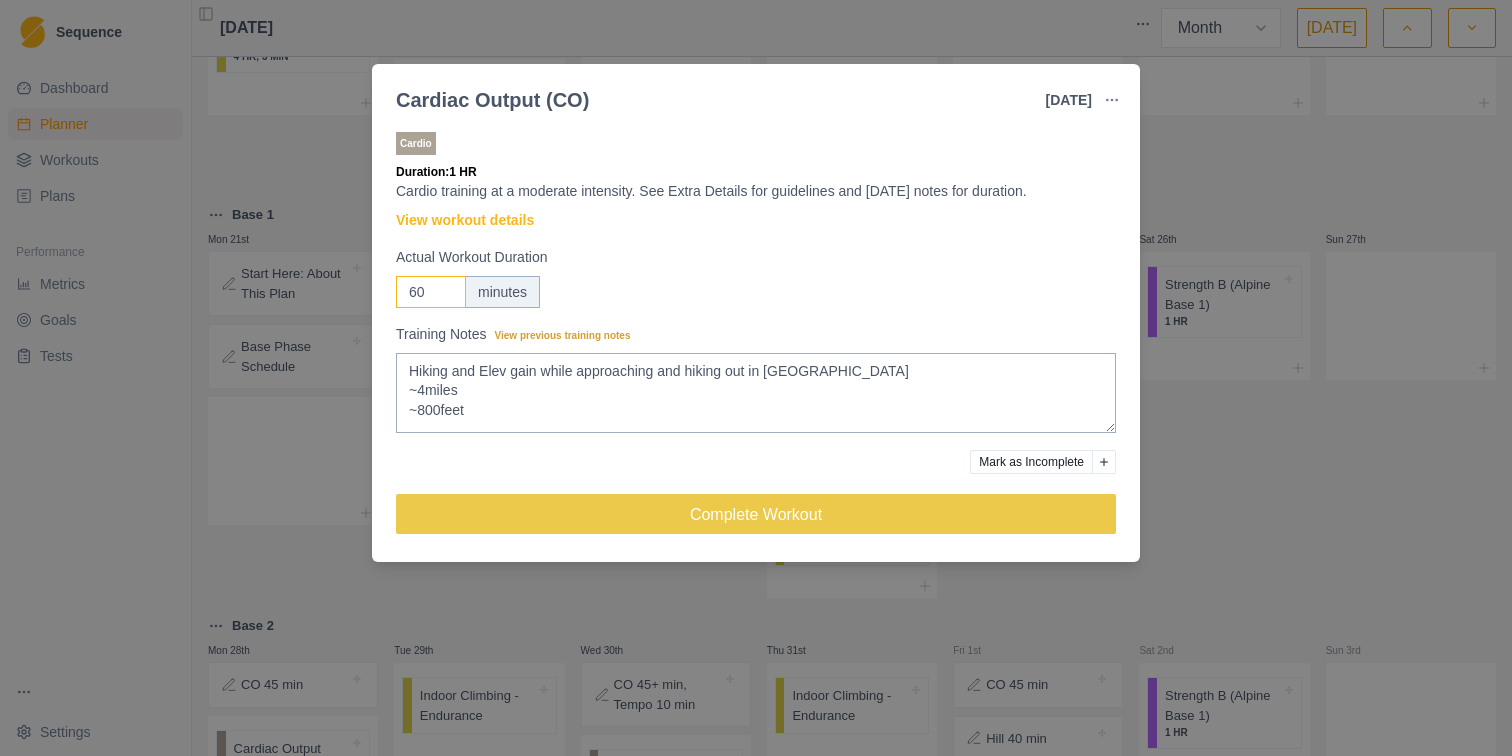 type on "6" 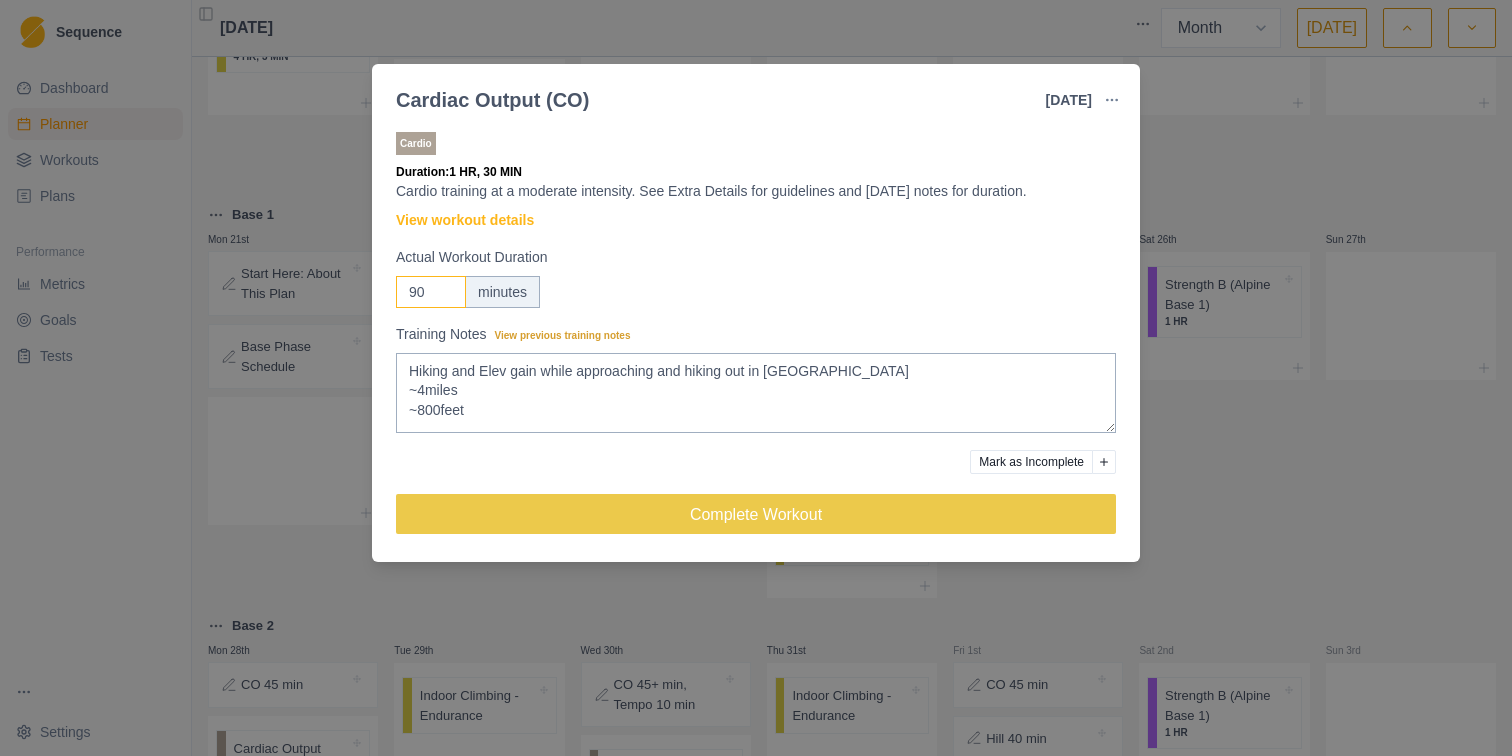 type on "90" 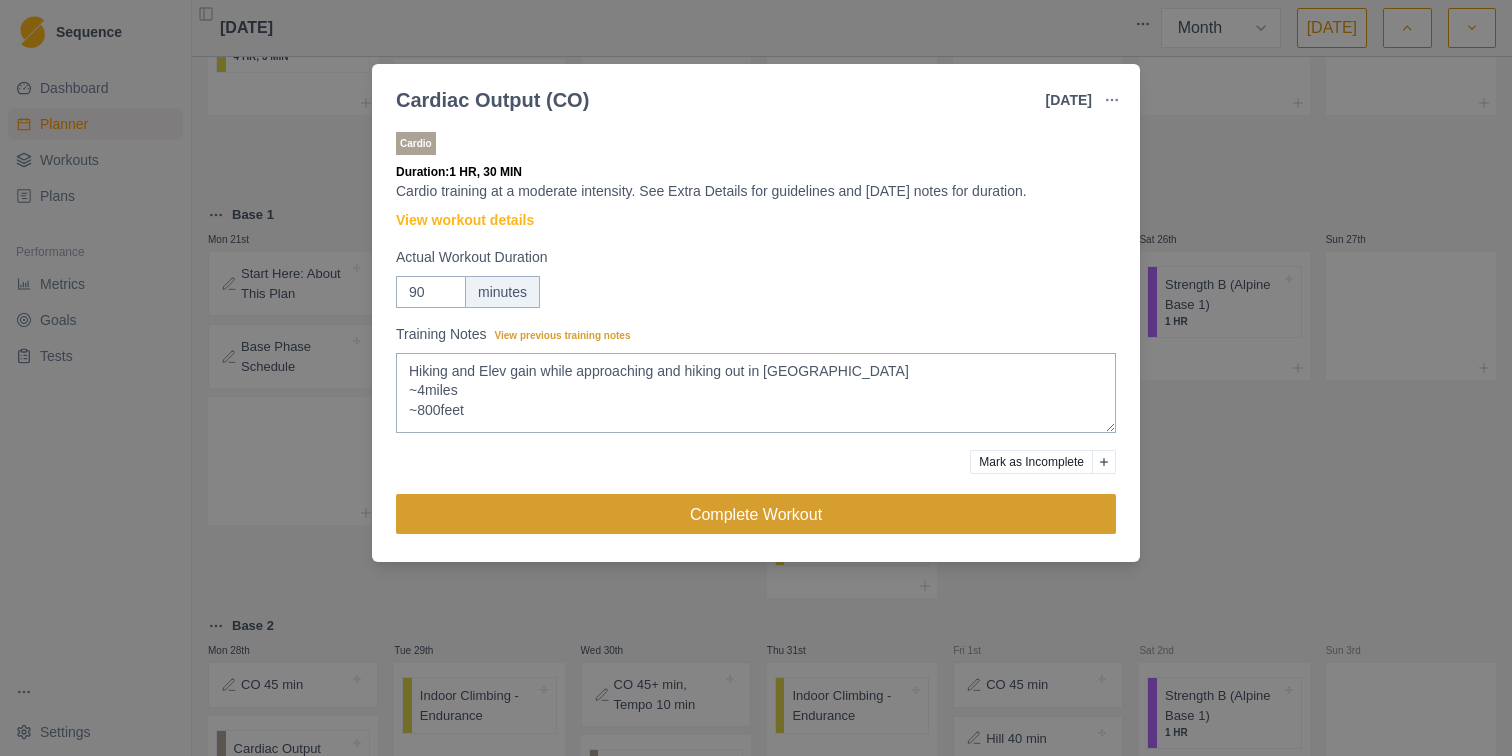 click on "Complete Workout" at bounding box center (756, 514) 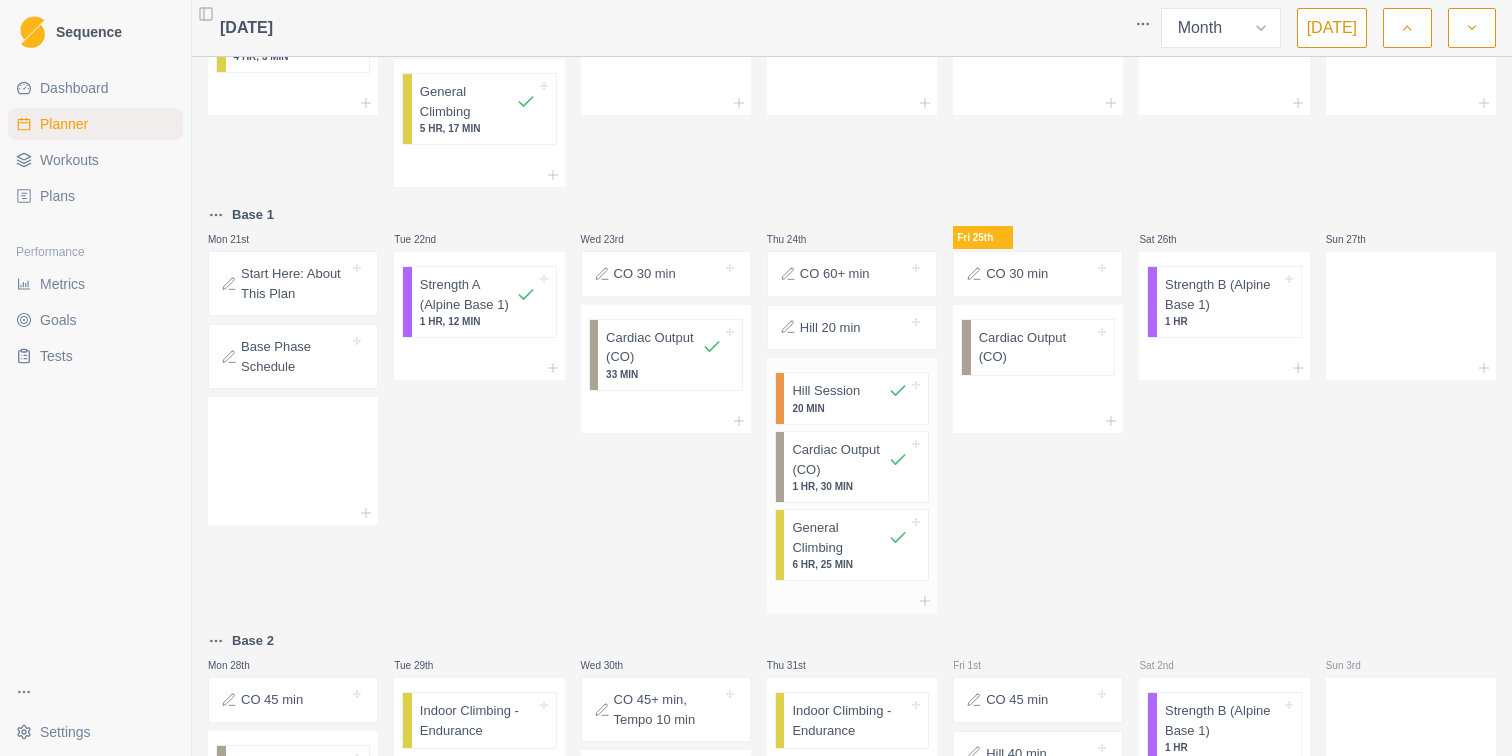 click on "General Climbing" at bounding box center [840, 537] 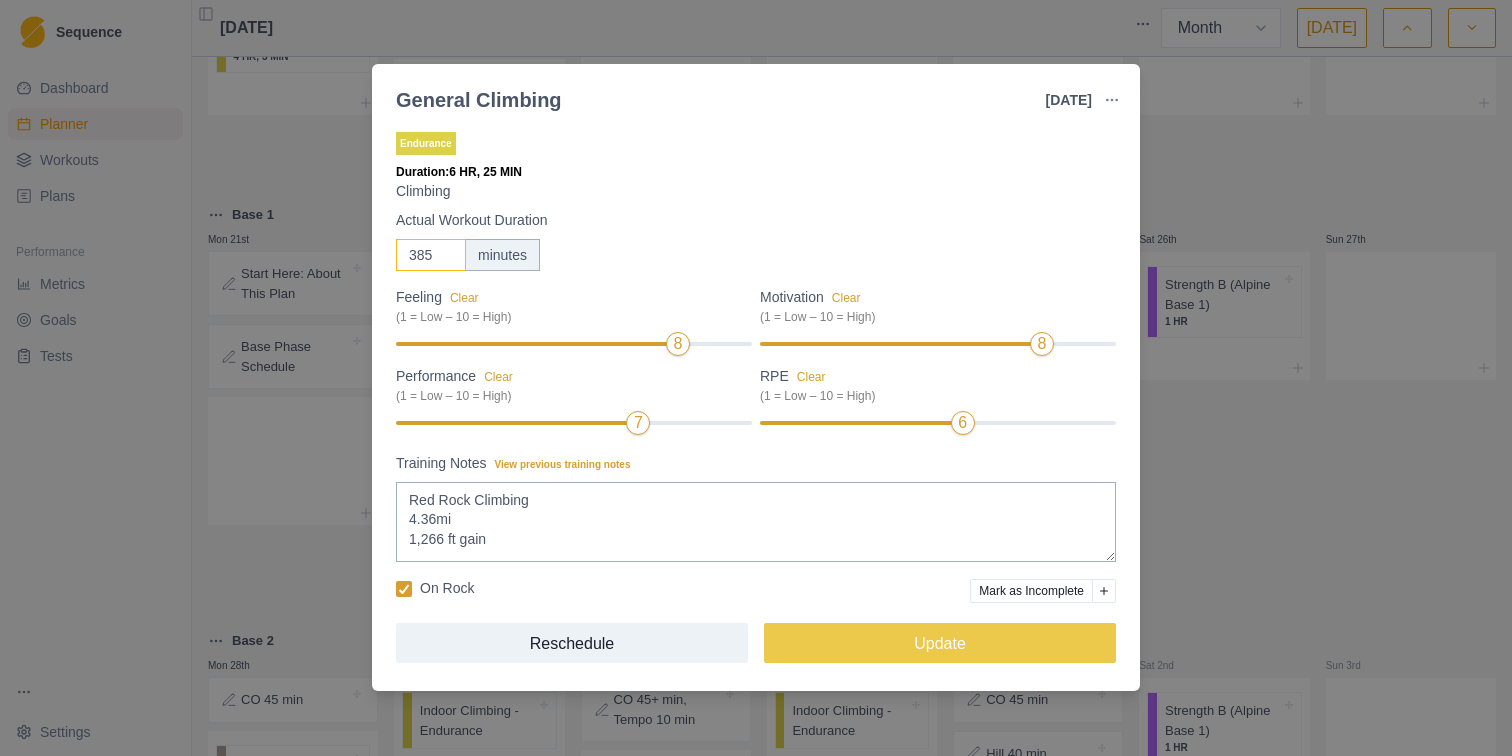 click on "385" at bounding box center (431, 255) 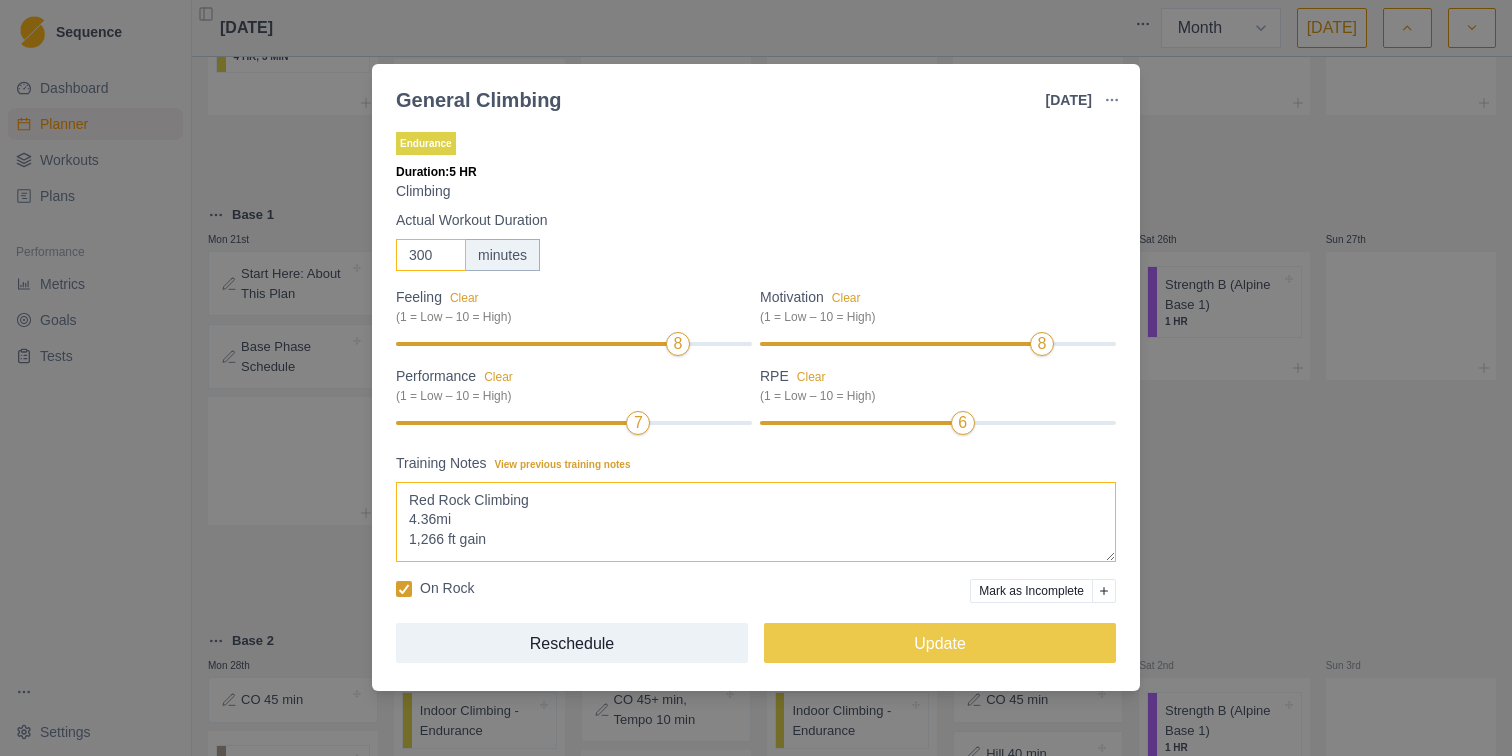 type on "300" 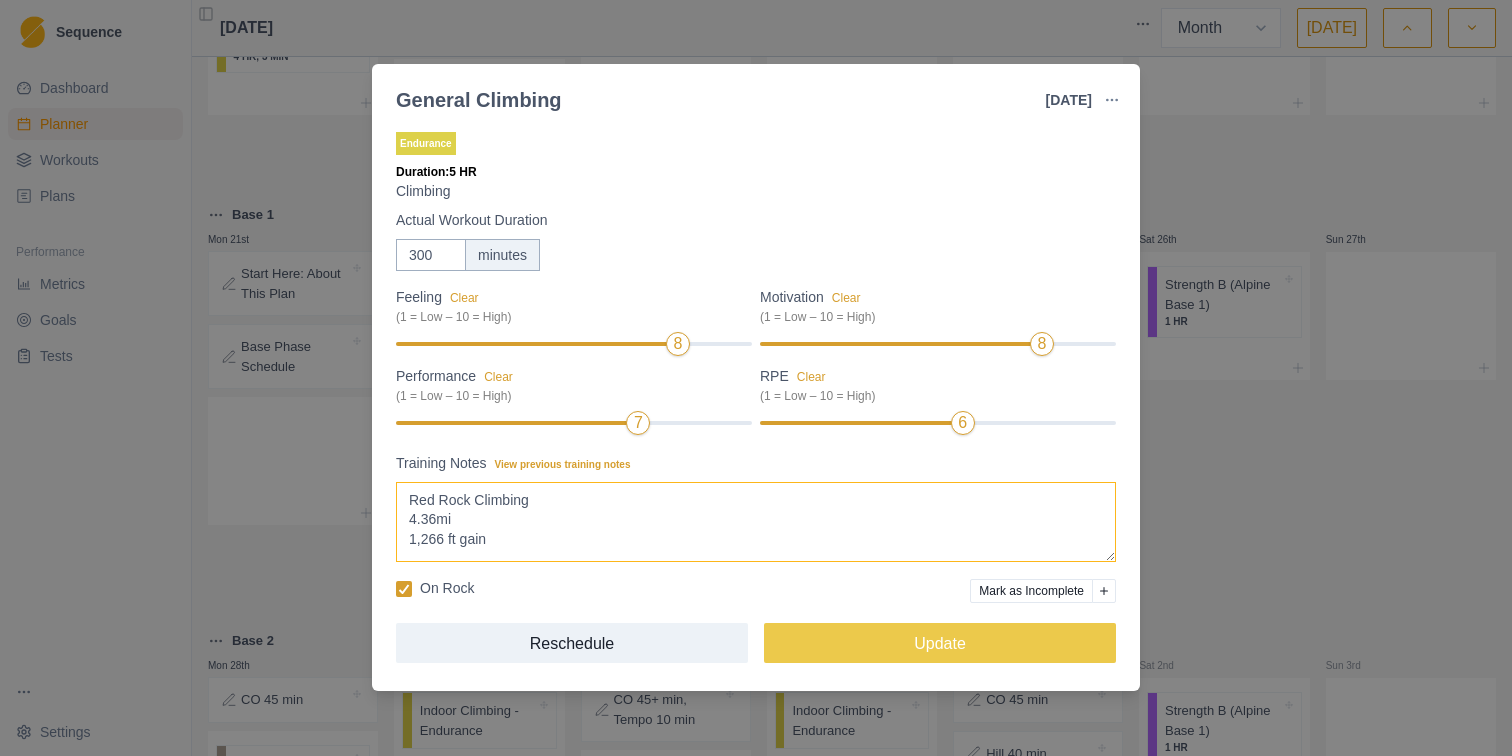 click on "Red Rock Climbing
4.36mi
1,266 ft gain" at bounding box center [756, 522] 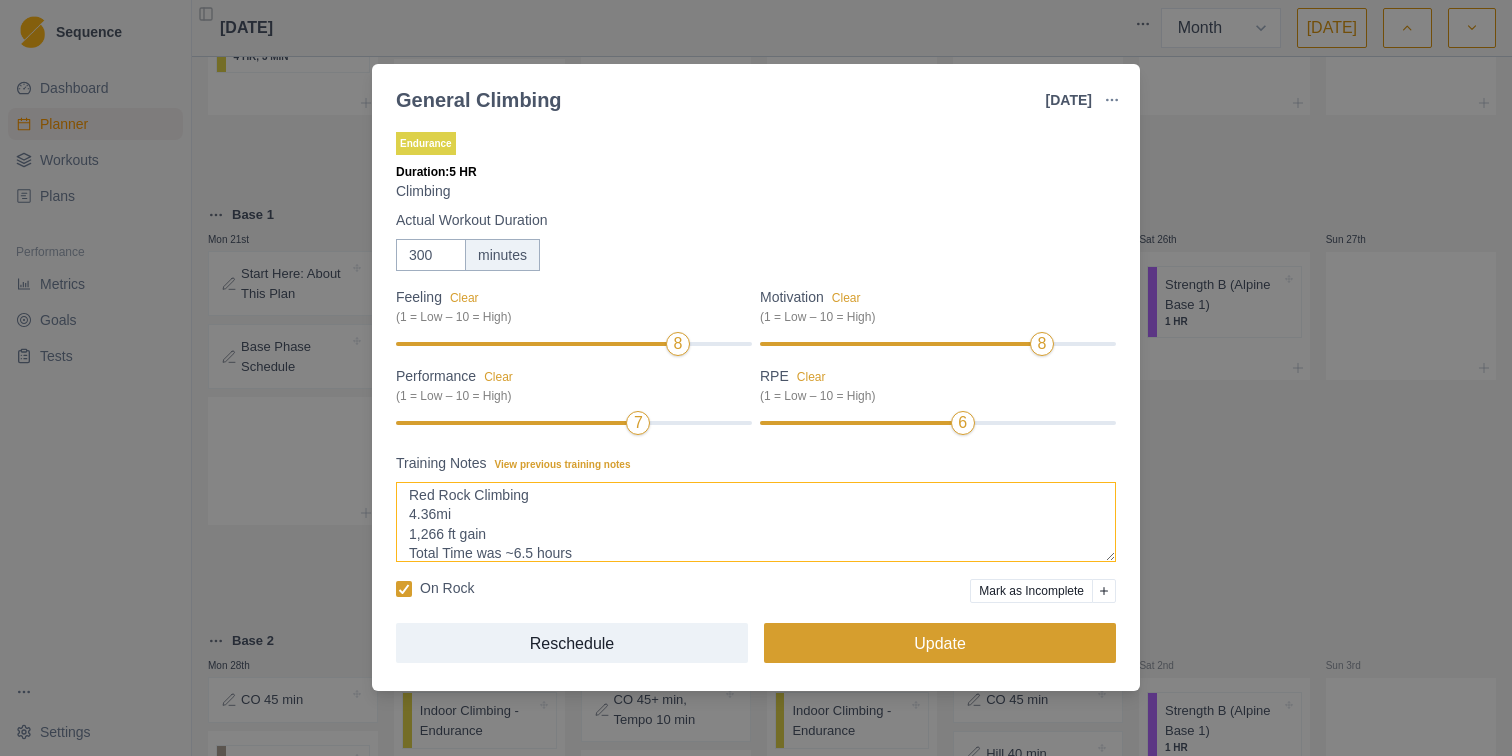type on "Red Rock Climbing
4.36mi
1,266 ft gain
Total Time was ~6.5 hours" 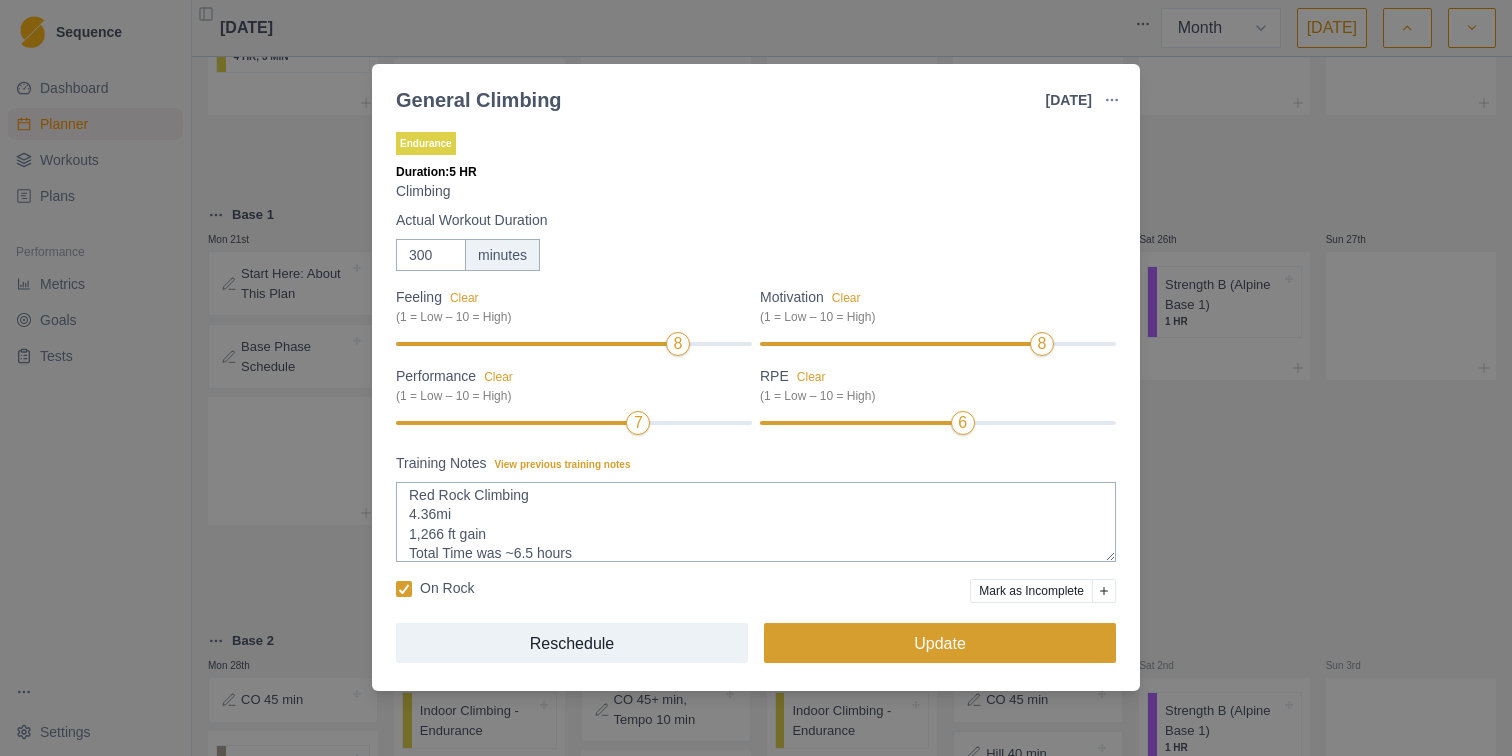 click on "Update" at bounding box center (940, 643) 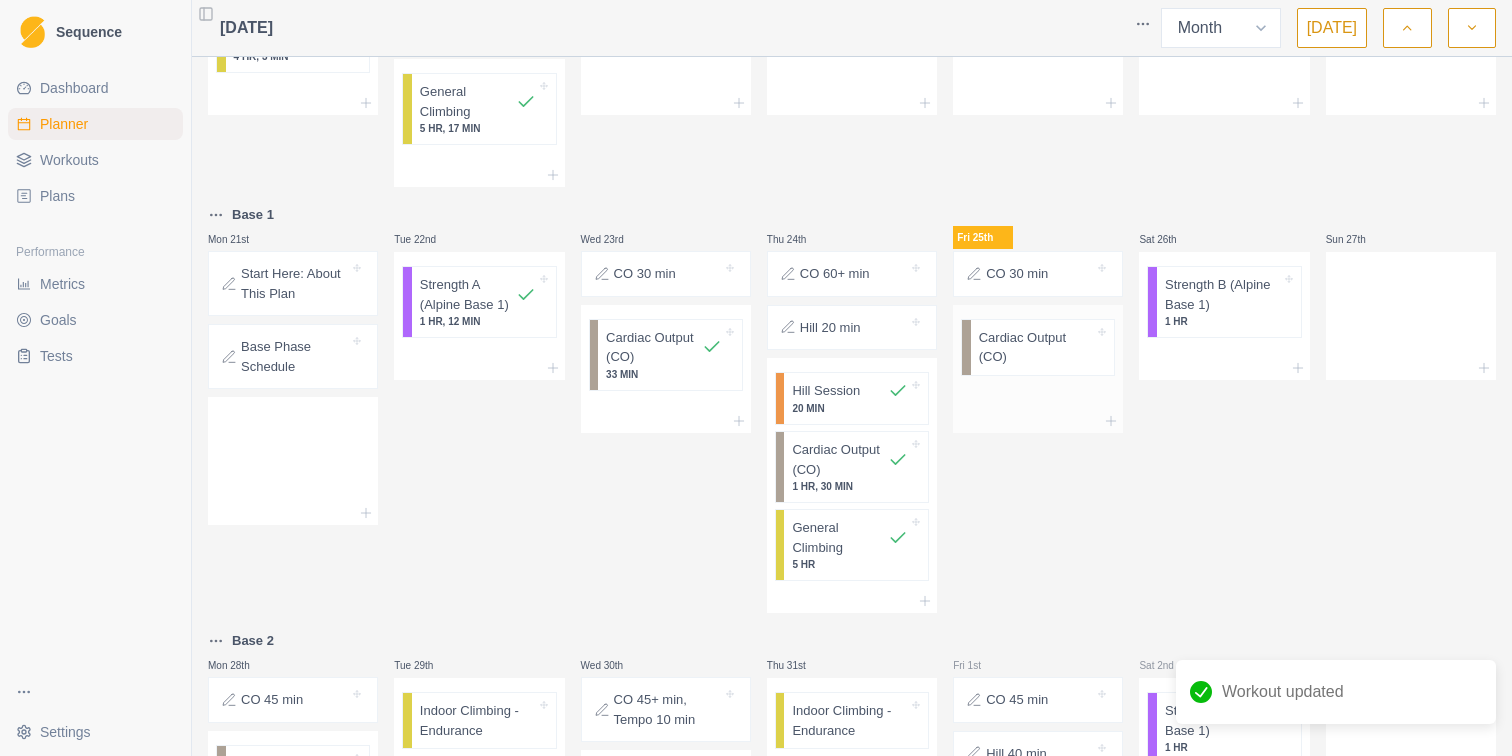click on "Cardiac Output (CO)" at bounding box center (1037, 347) 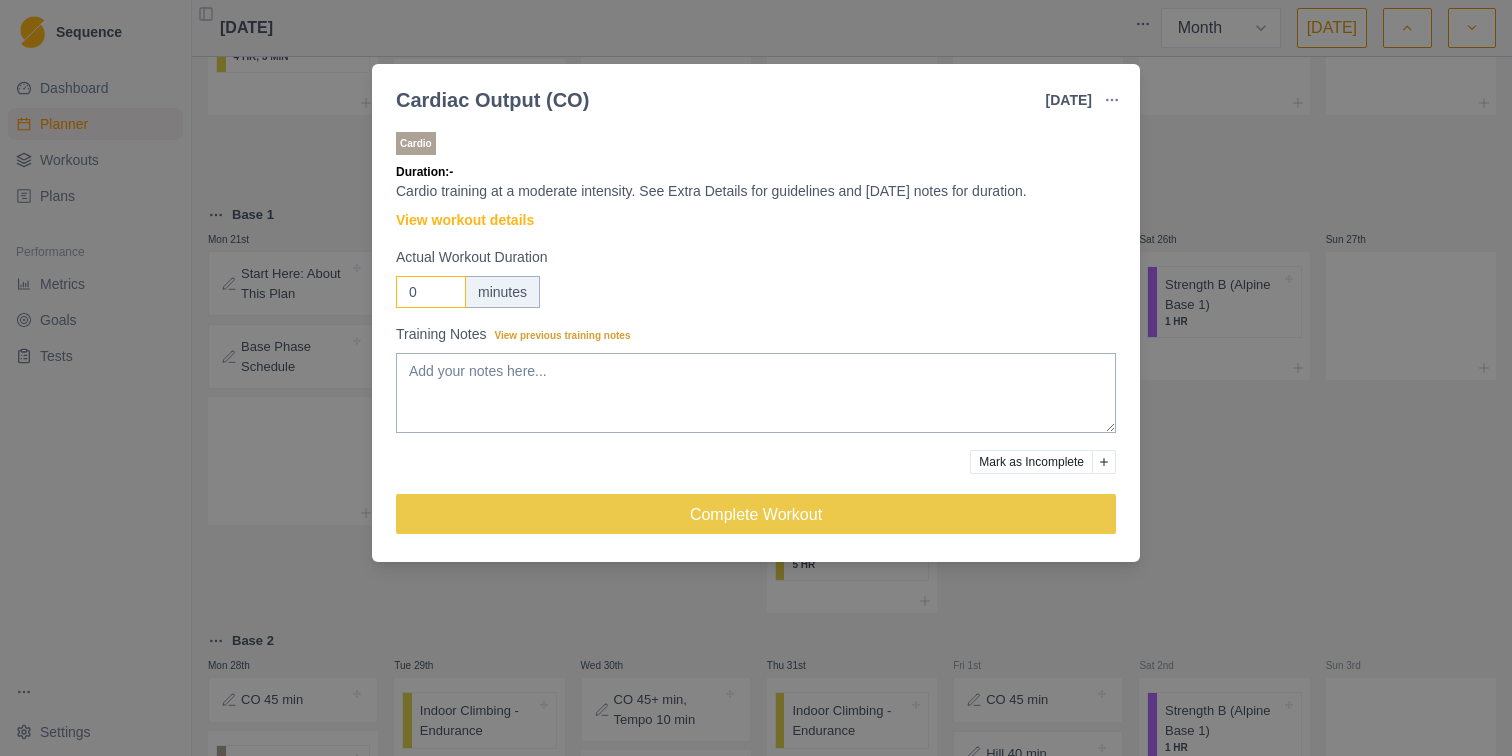 click on "0" at bounding box center (431, 292) 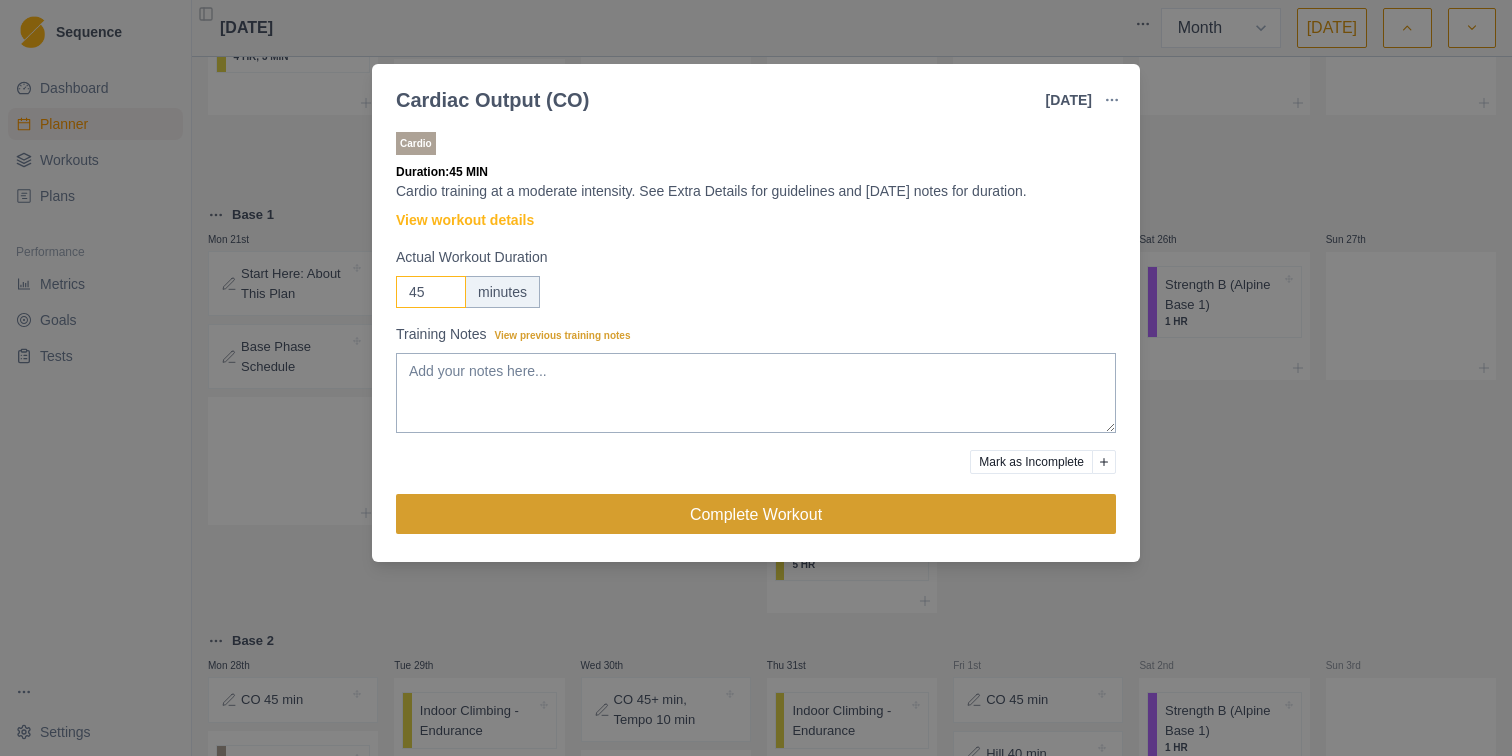 type on "45" 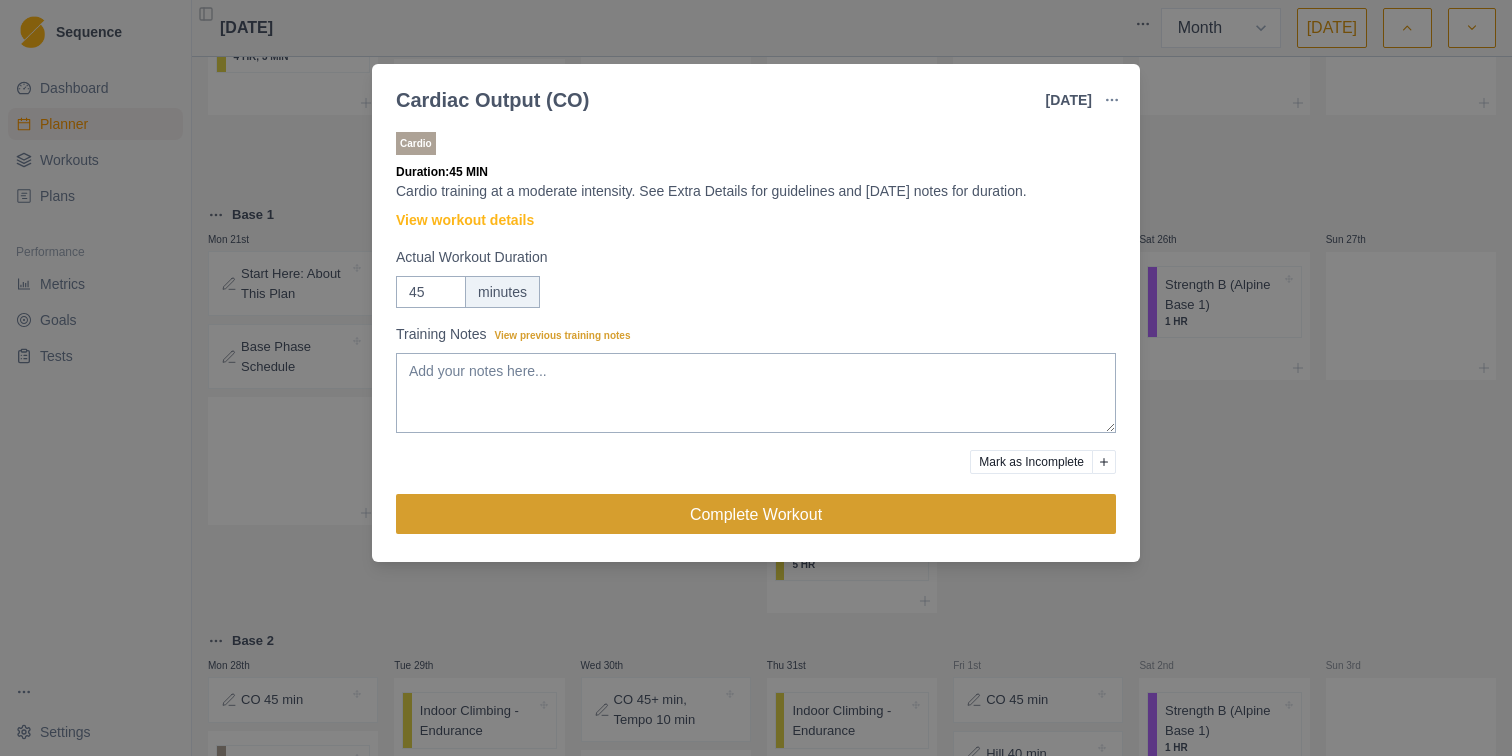 click on "Complete Workout" at bounding box center (756, 514) 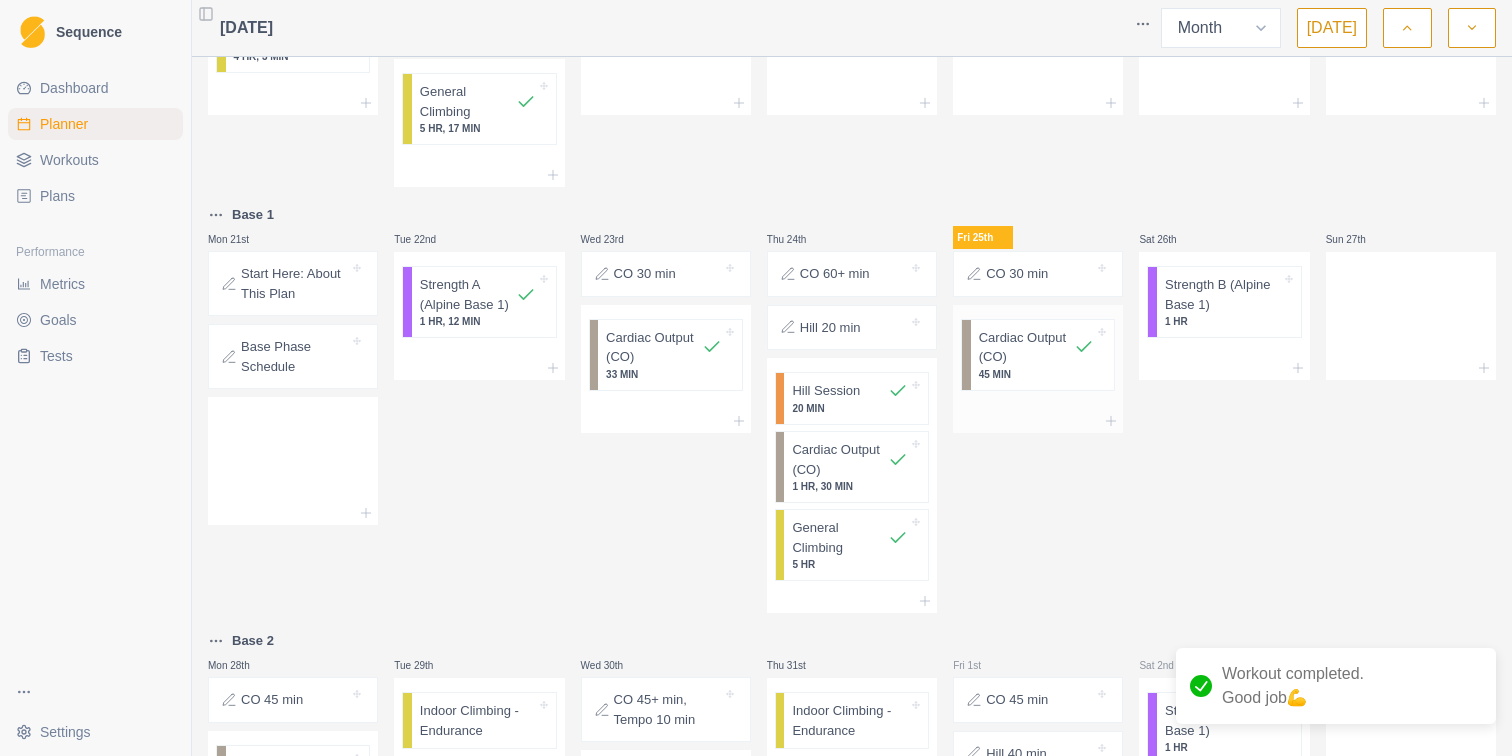 click on "Cardiac Output (CO)" at bounding box center (1027, 347) 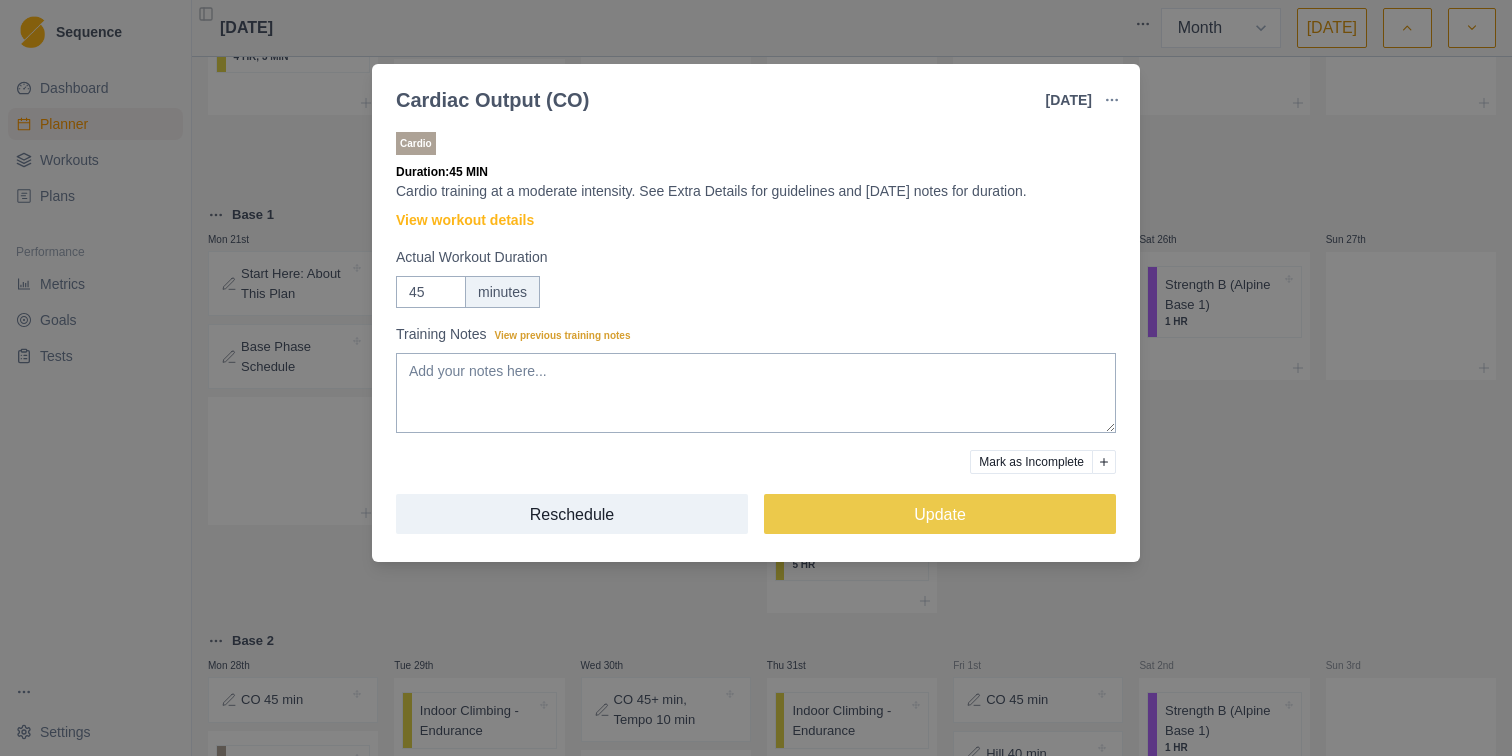 click on "Cardiac Output (CO) [DATE] Link To Goal View Workout Metrics Edit Original Workout Reschedule Workout Remove From Schedule Cardio Duration:  45 MIN Cardio training at a moderate intensity.  See Extra Details for guidelines and [DATE] notes for duration. View workout details Actual Workout Duration 45 minutes Training Notes View previous training notes Mark as Incomplete Reschedule Update" at bounding box center [756, 378] 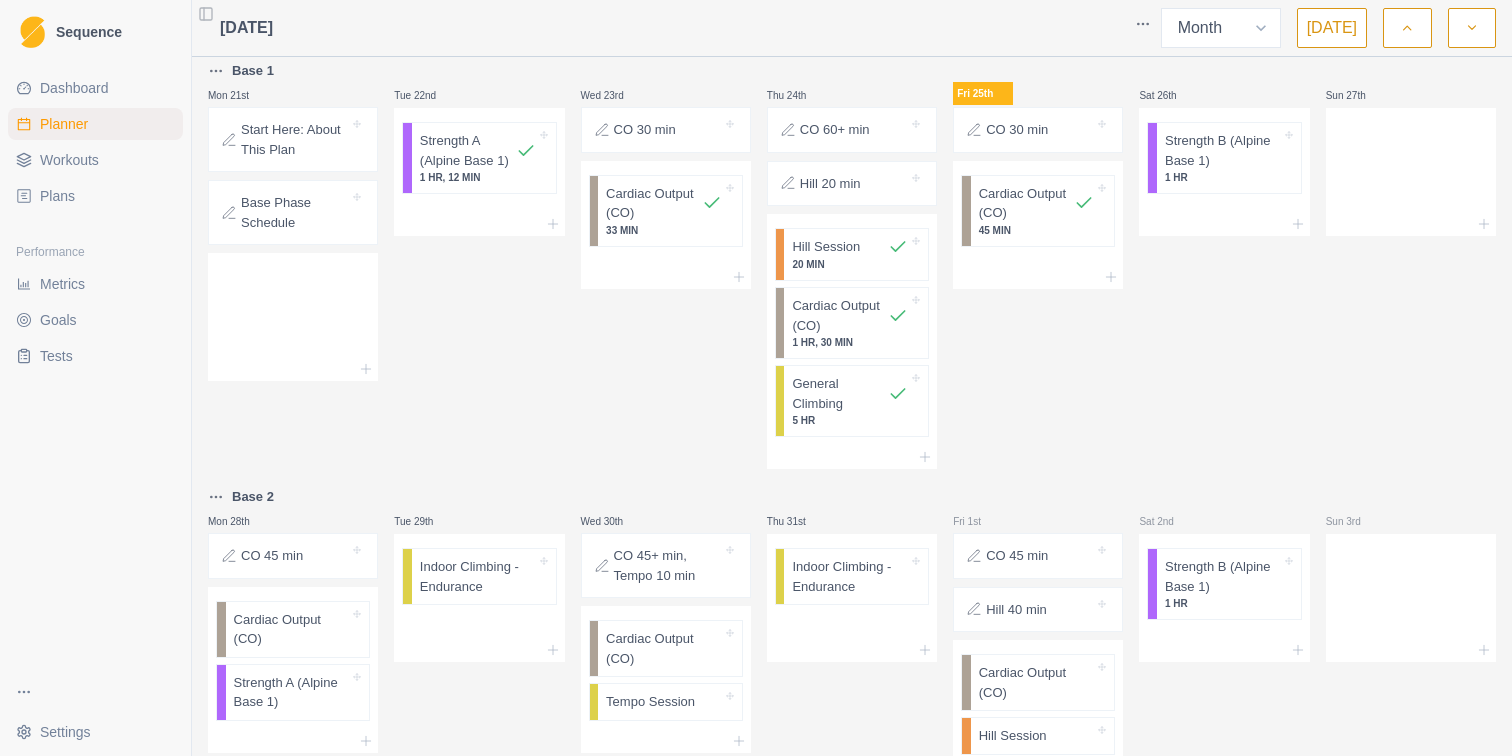 scroll, scrollTop: 722, scrollLeft: 0, axis: vertical 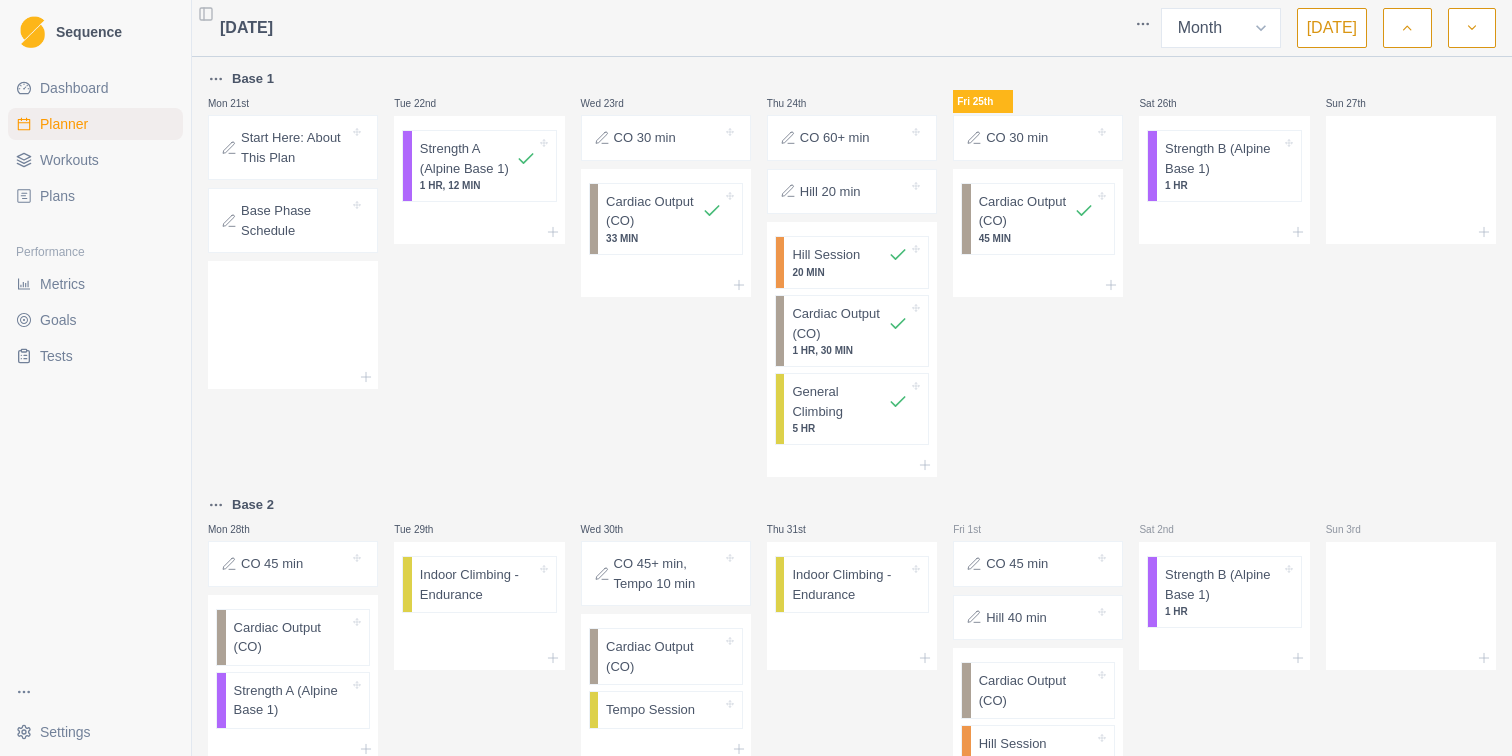 click on "Dashboard" at bounding box center (74, 88) 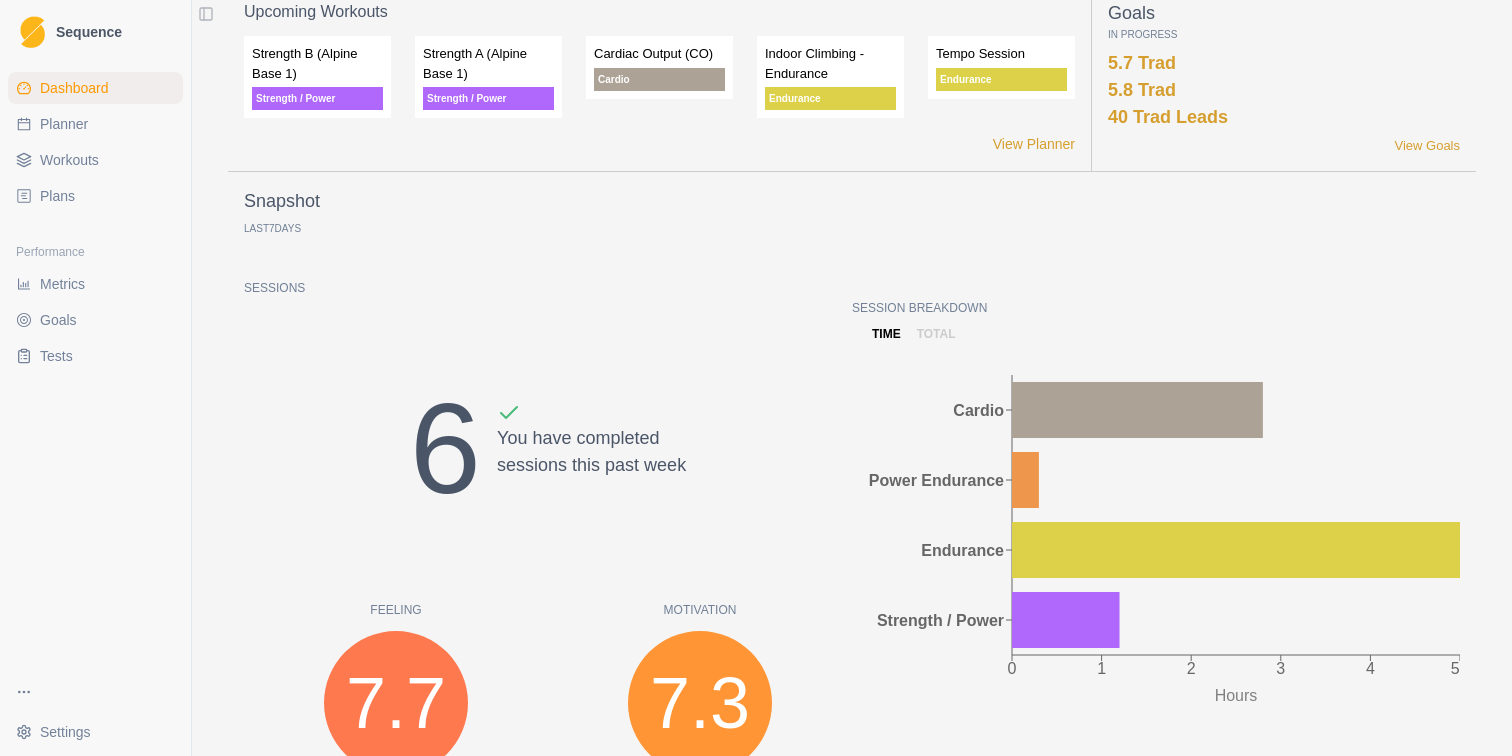 scroll, scrollTop: 0, scrollLeft: 0, axis: both 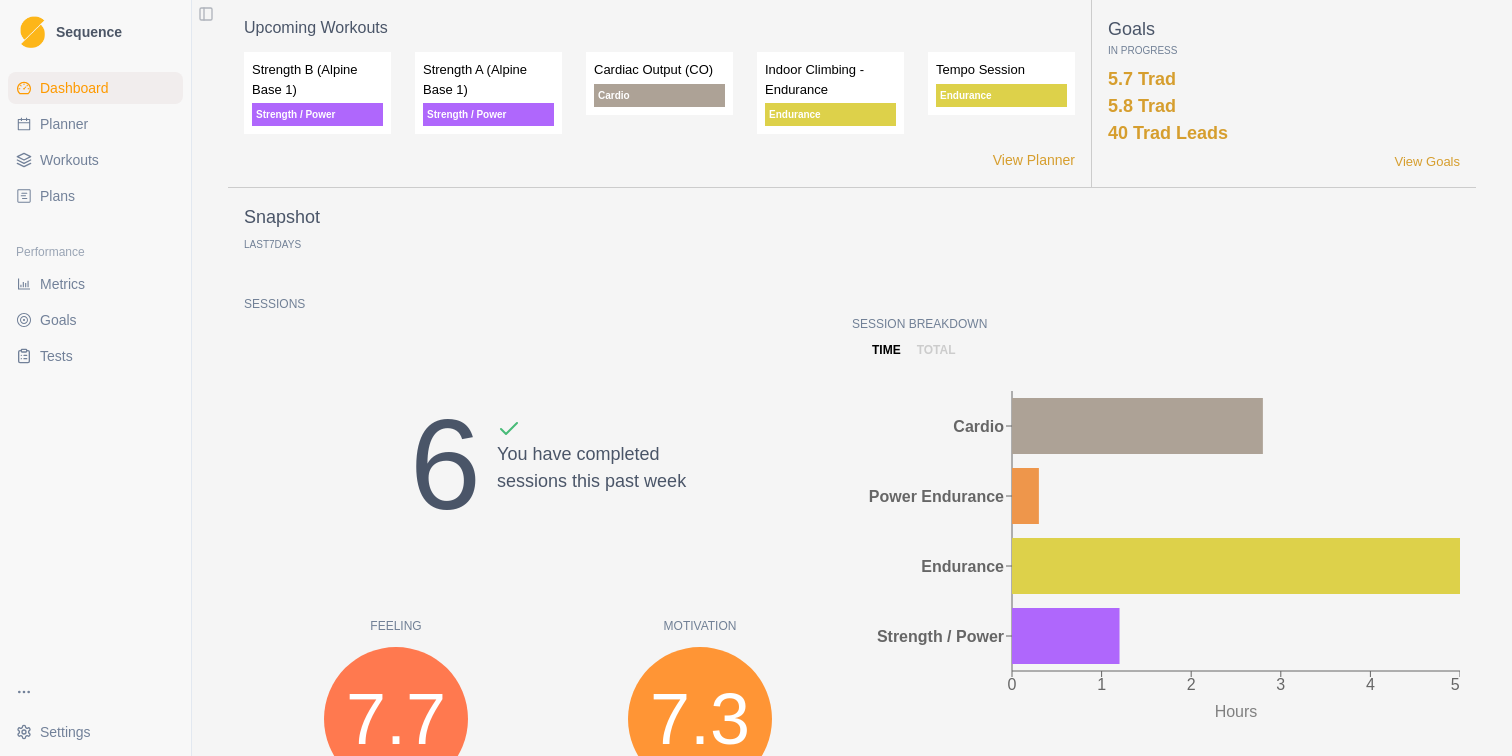 click on "Workouts" at bounding box center [69, 160] 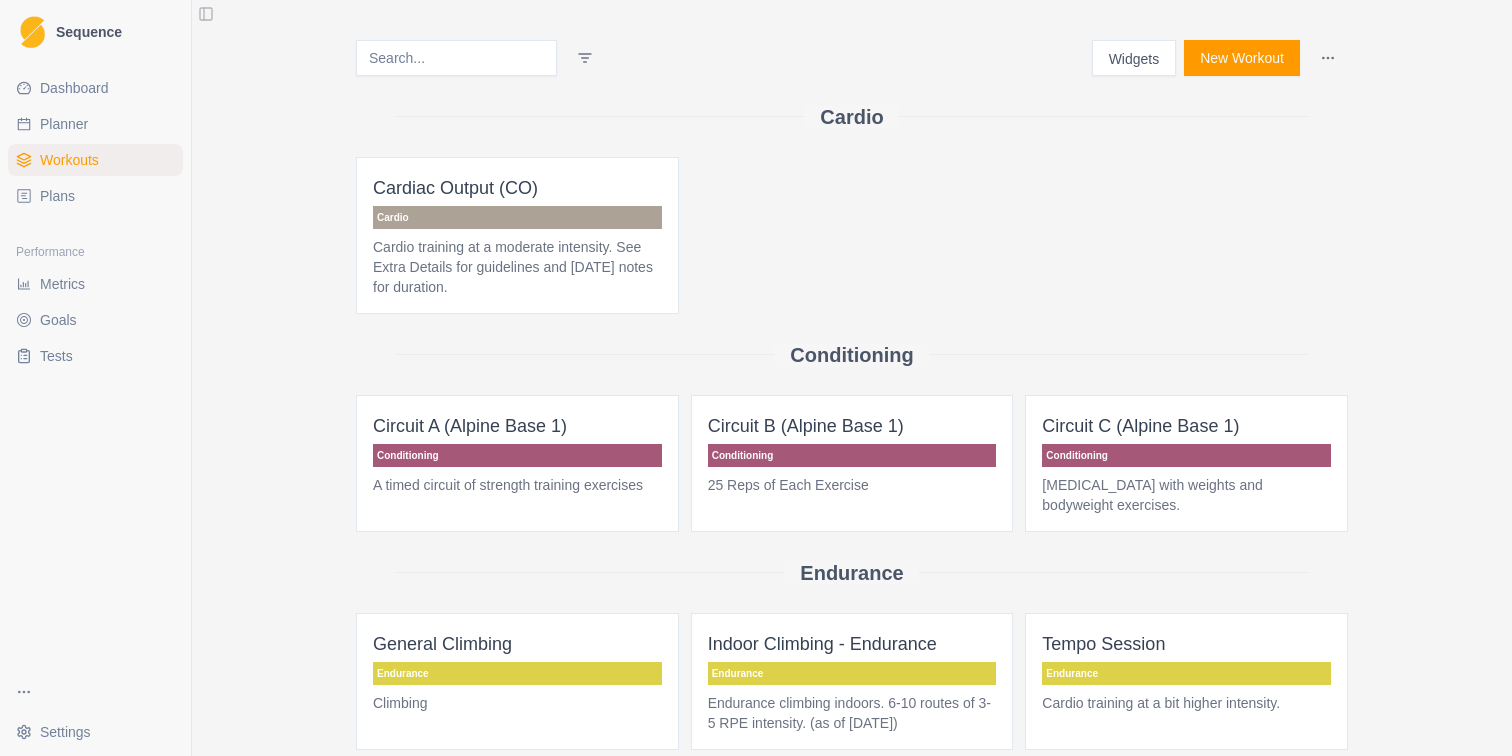click on "Metrics" at bounding box center (95, 284) 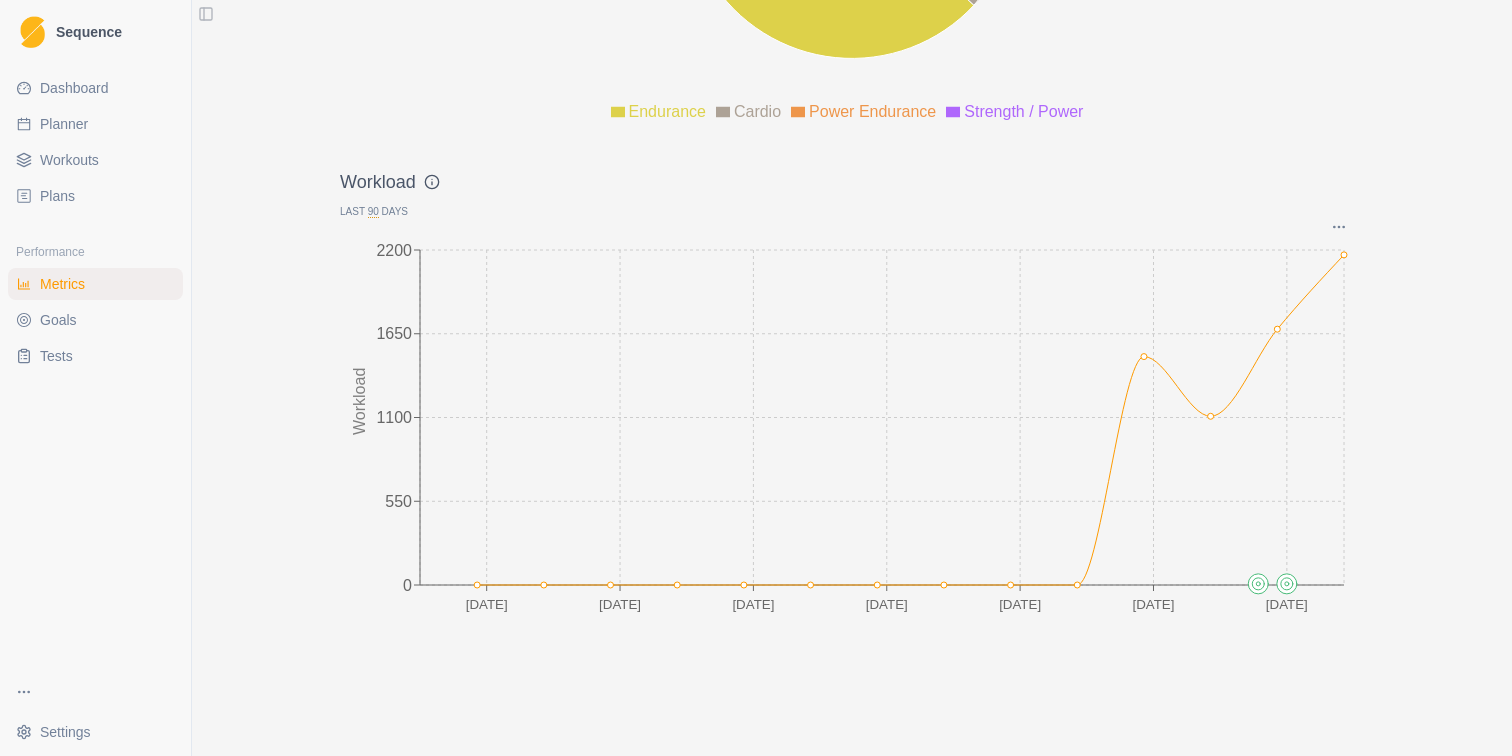 scroll, scrollTop: 2702, scrollLeft: 0, axis: vertical 